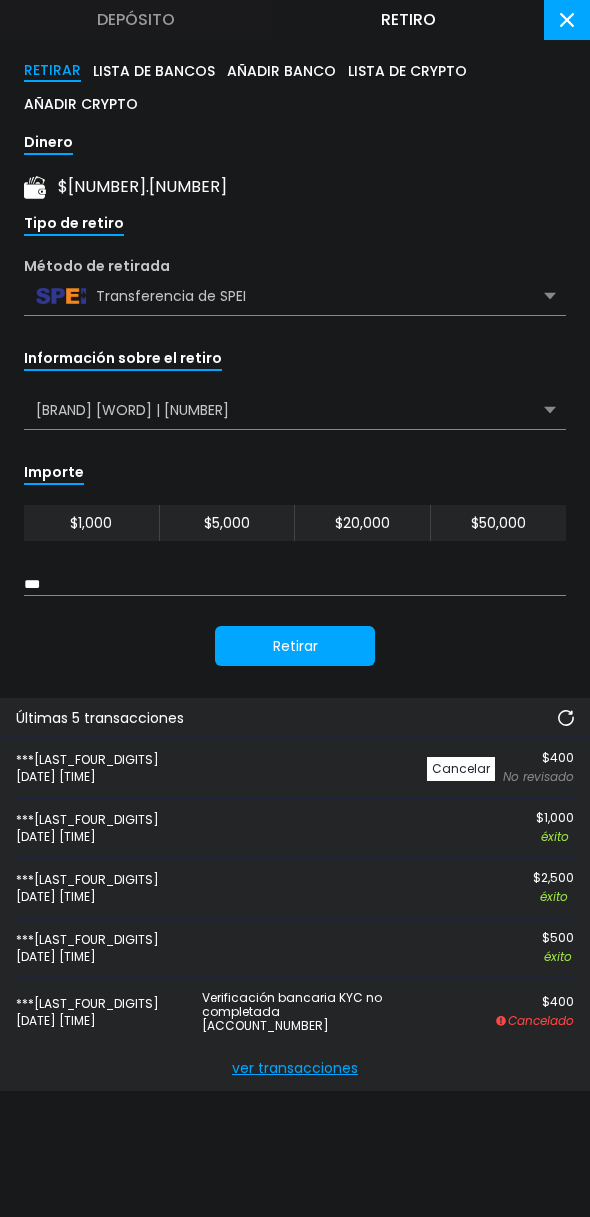 scroll, scrollTop: 0, scrollLeft: 0, axis: both 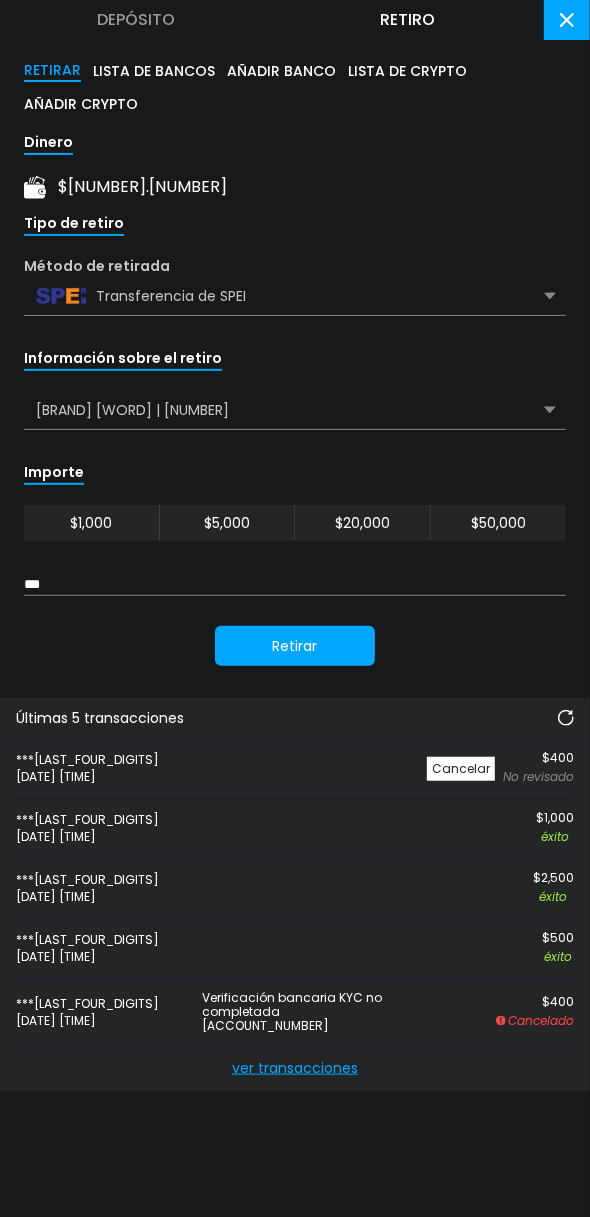 click at bounding box center [566, 718] 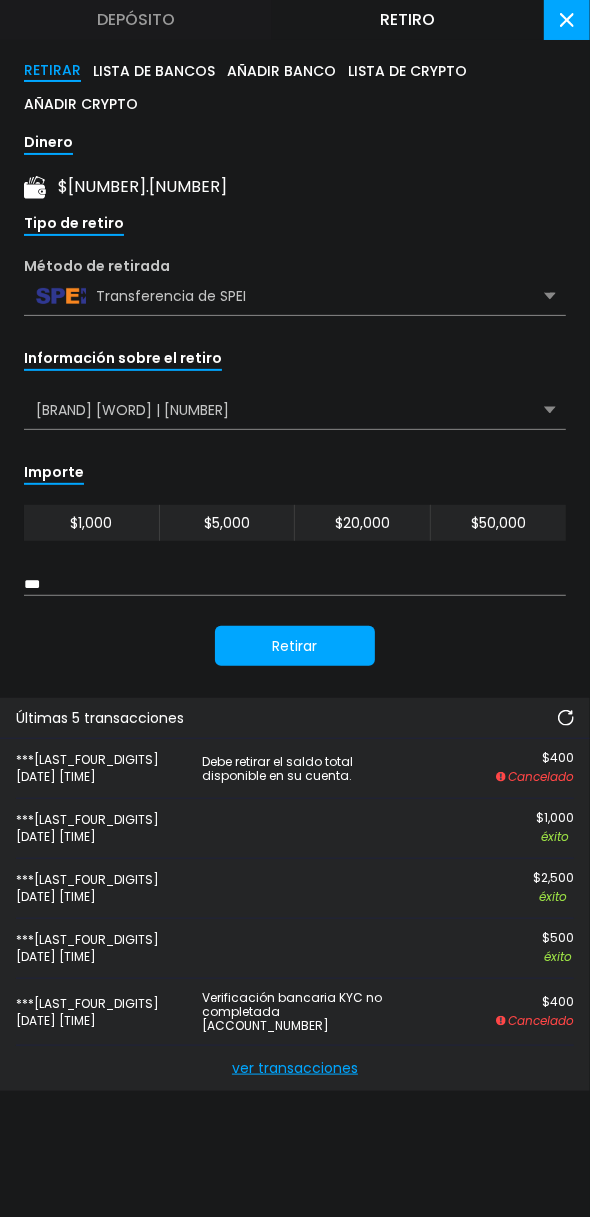 click on "***" at bounding box center [295, 585] 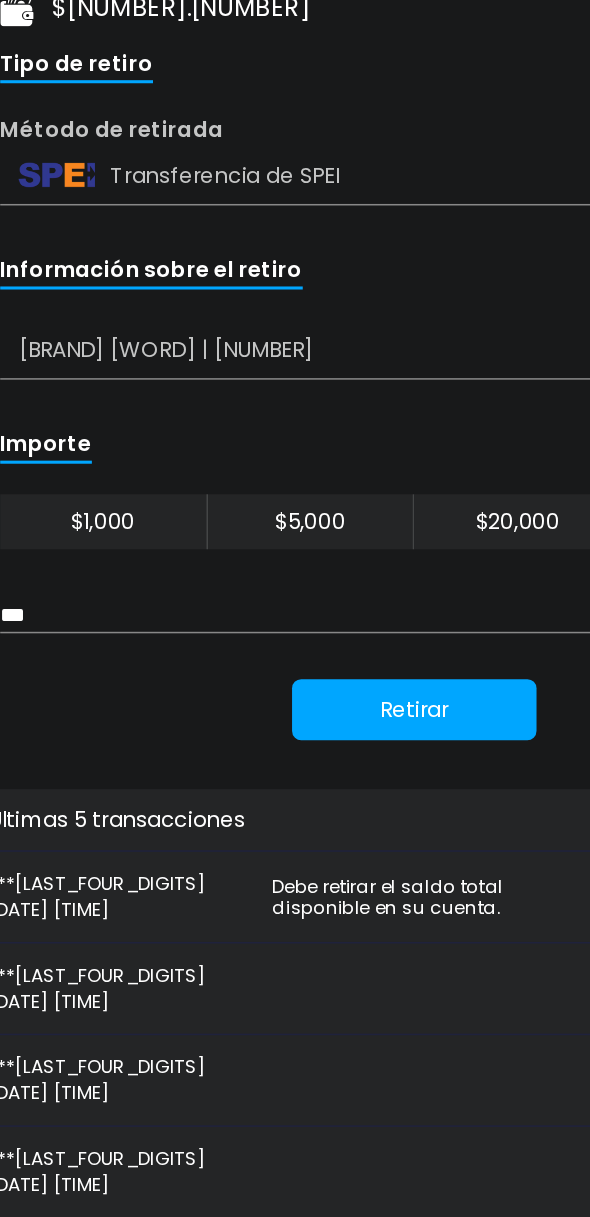 click on "***" at bounding box center [295, 585] 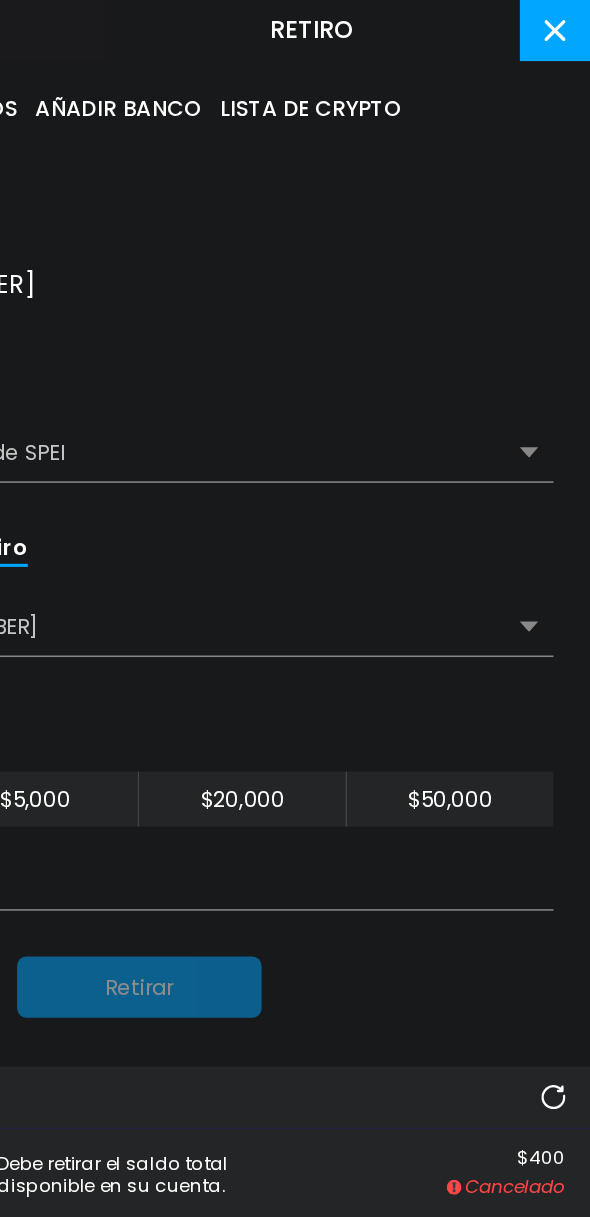 scroll, scrollTop: 0, scrollLeft: 0, axis: both 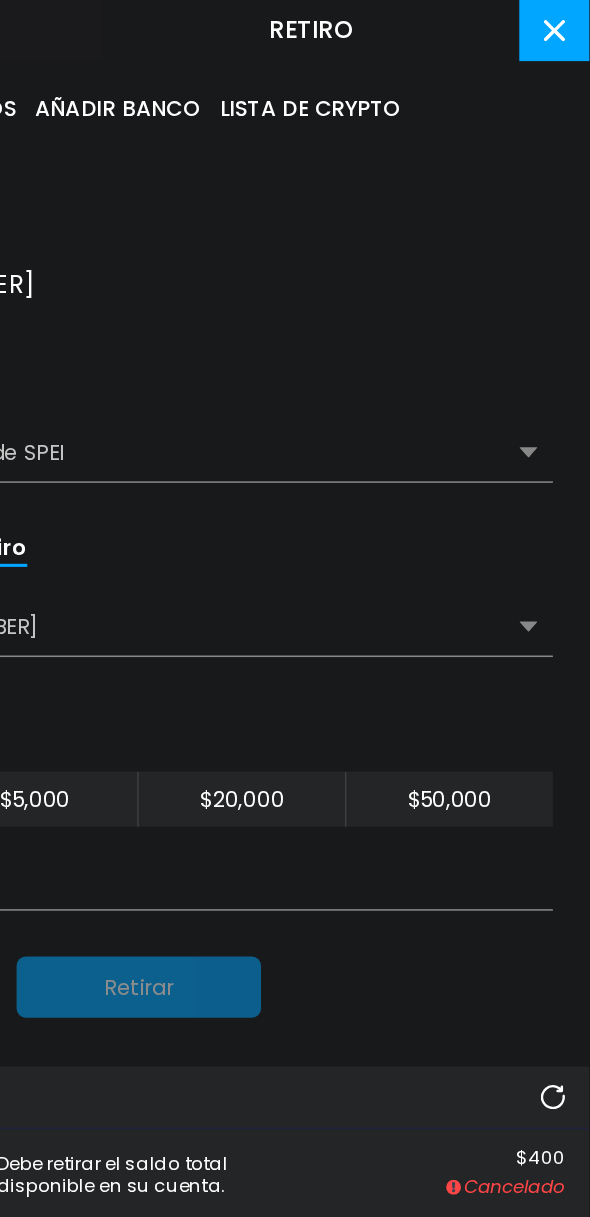 type on "*" 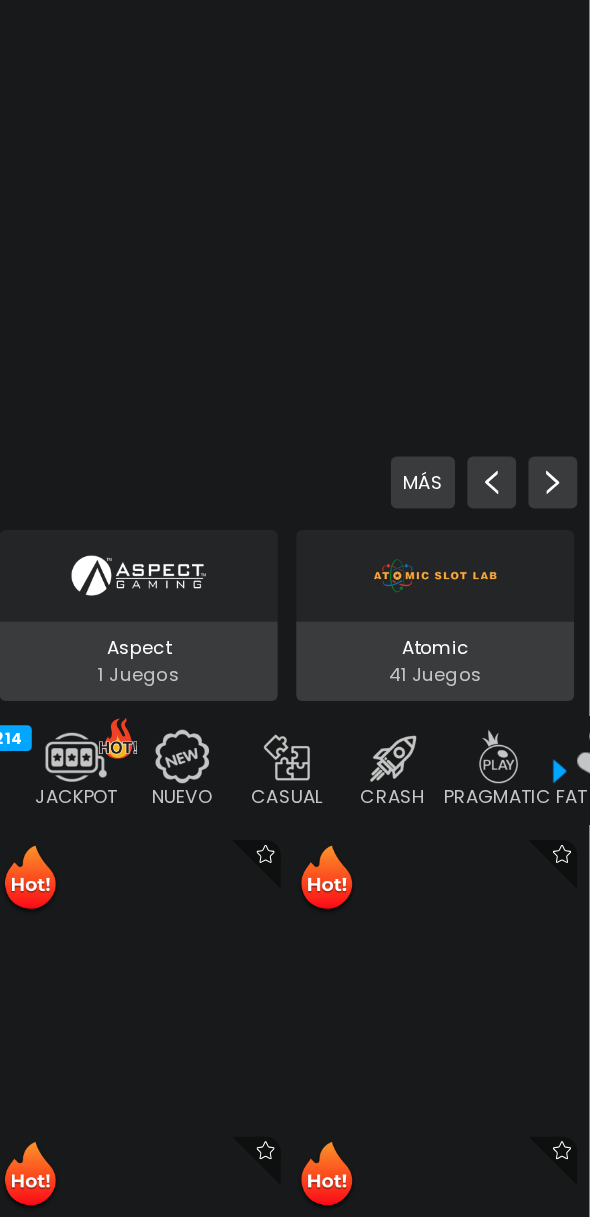 scroll, scrollTop: 0, scrollLeft: 0, axis: both 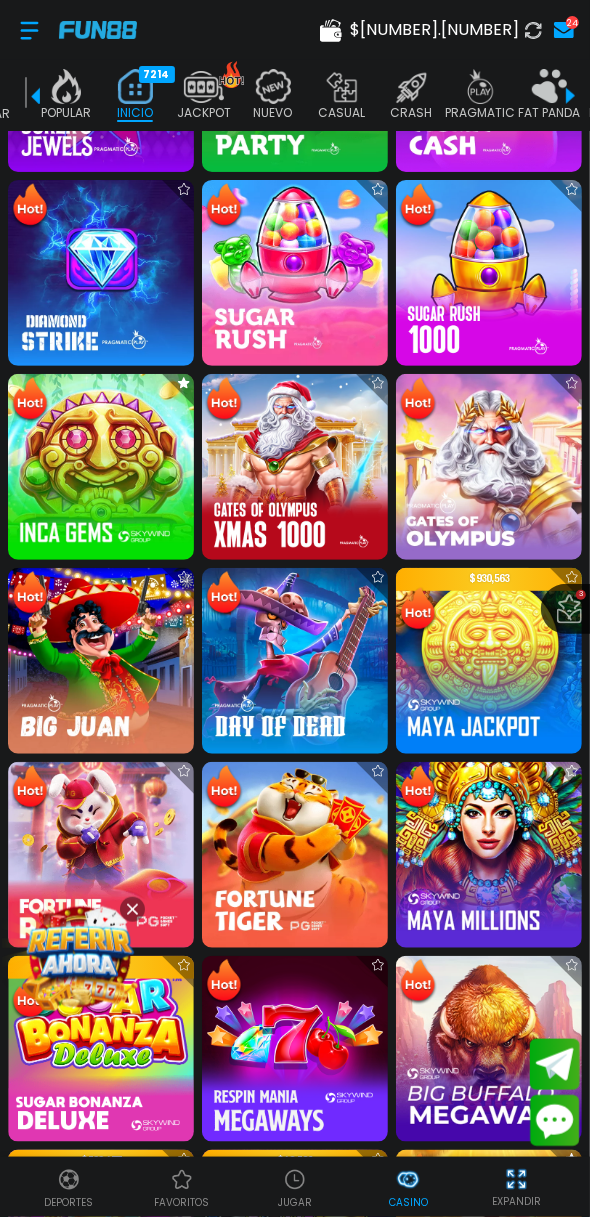 click at bounding box center (101, 855) 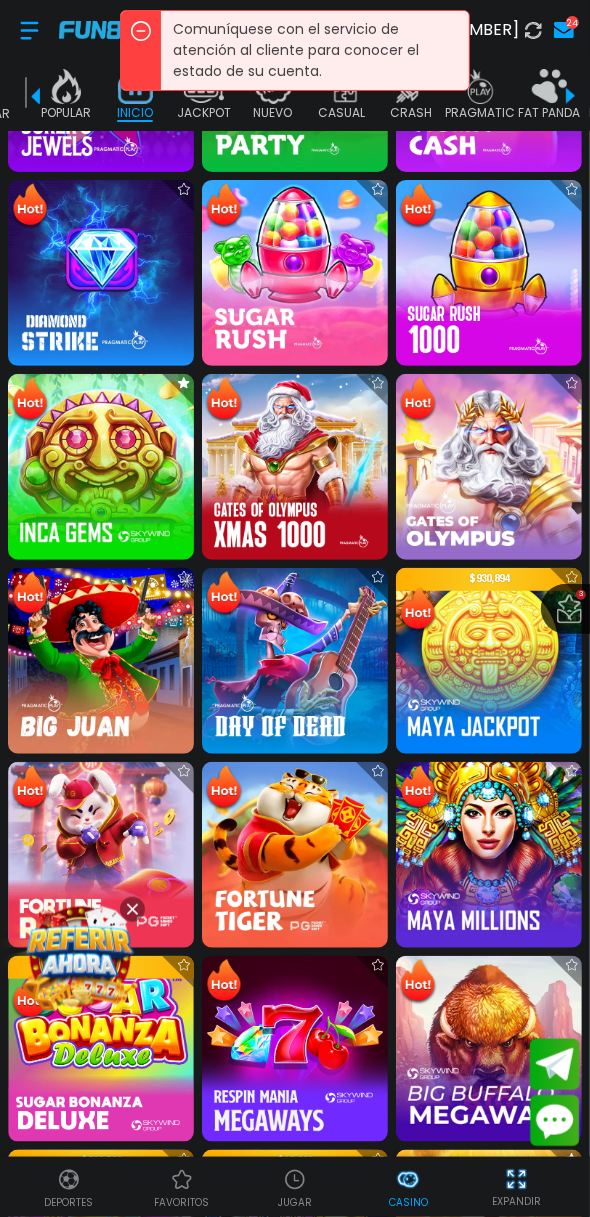 click at bounding box center [101, 855] 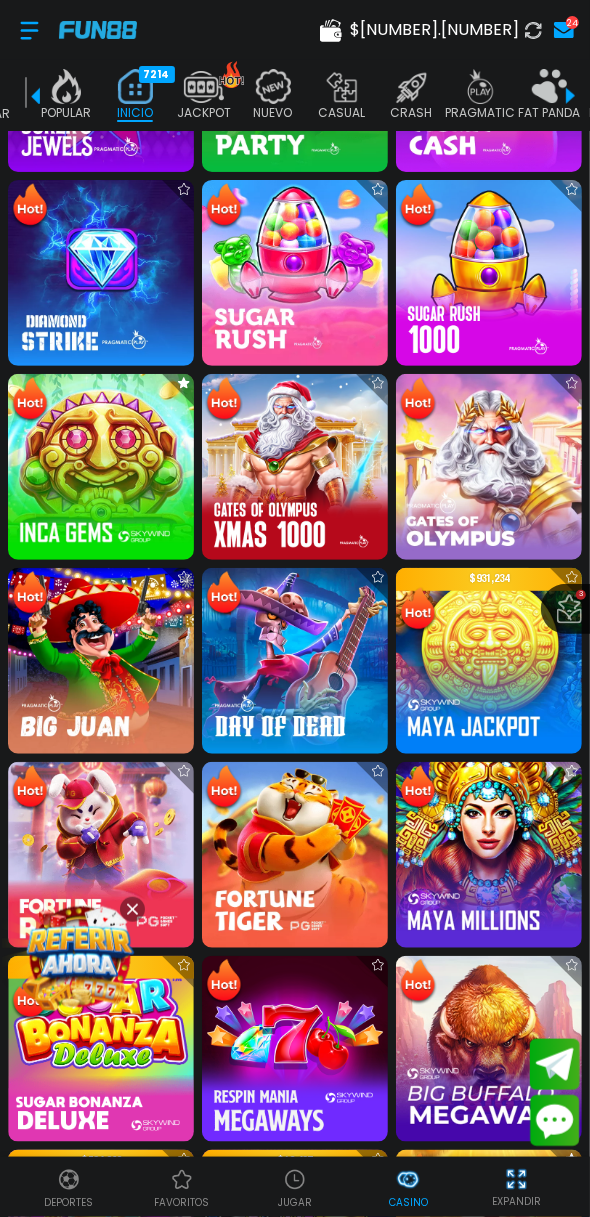 click on "$ [NUMBER] [NUMBER]" at bounding box center (295, 30) 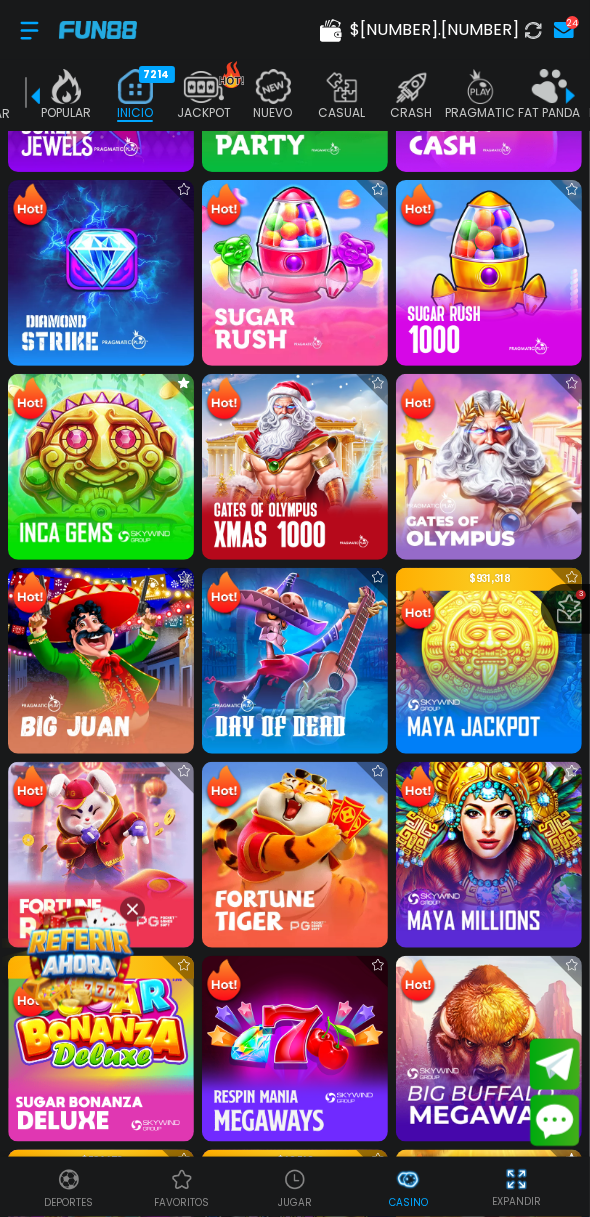 click on "$ [NUMBER] [NUMBER]" at bounding box center [295, 30] 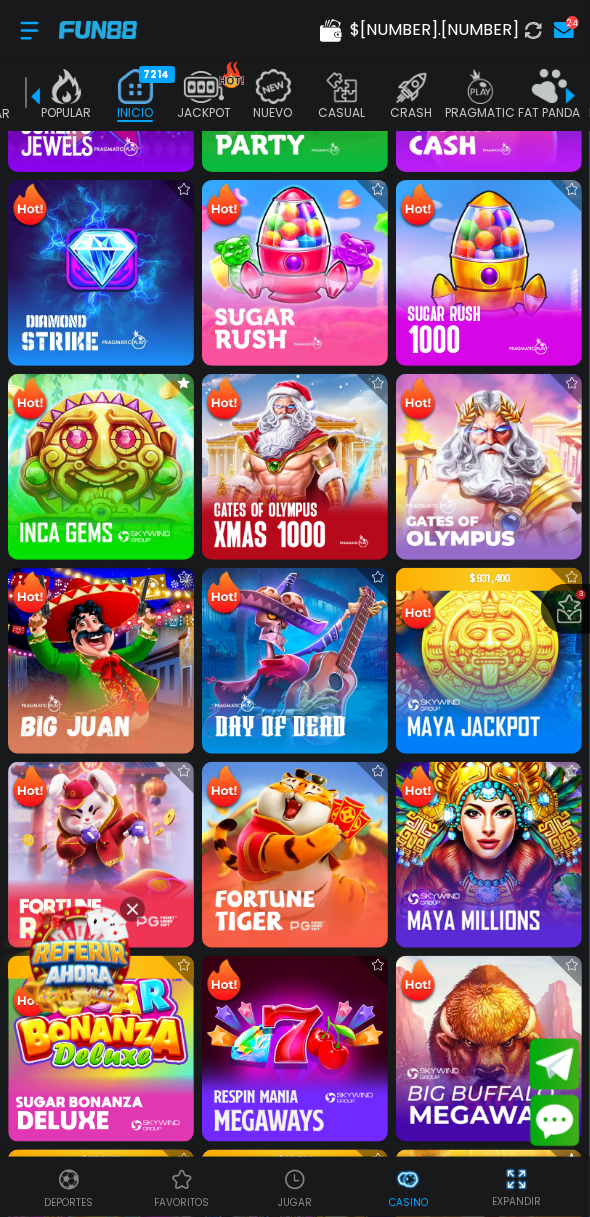 click on "$ 694.07" at bounding box center [434, 30] 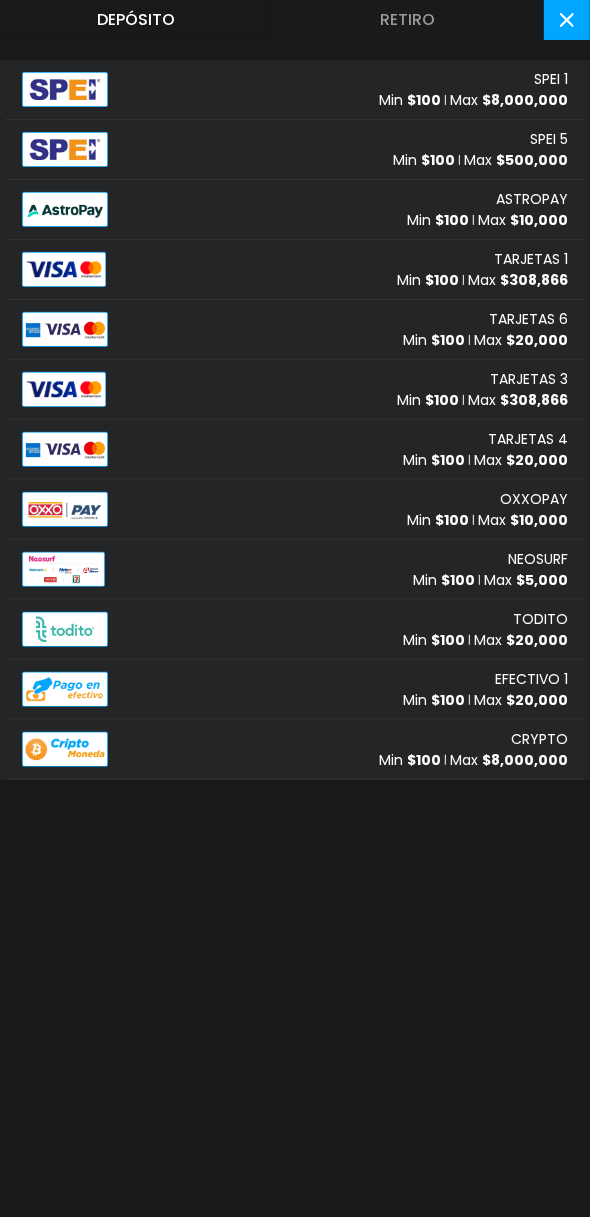 click on "Retiro" at bounding box center [408, 20] 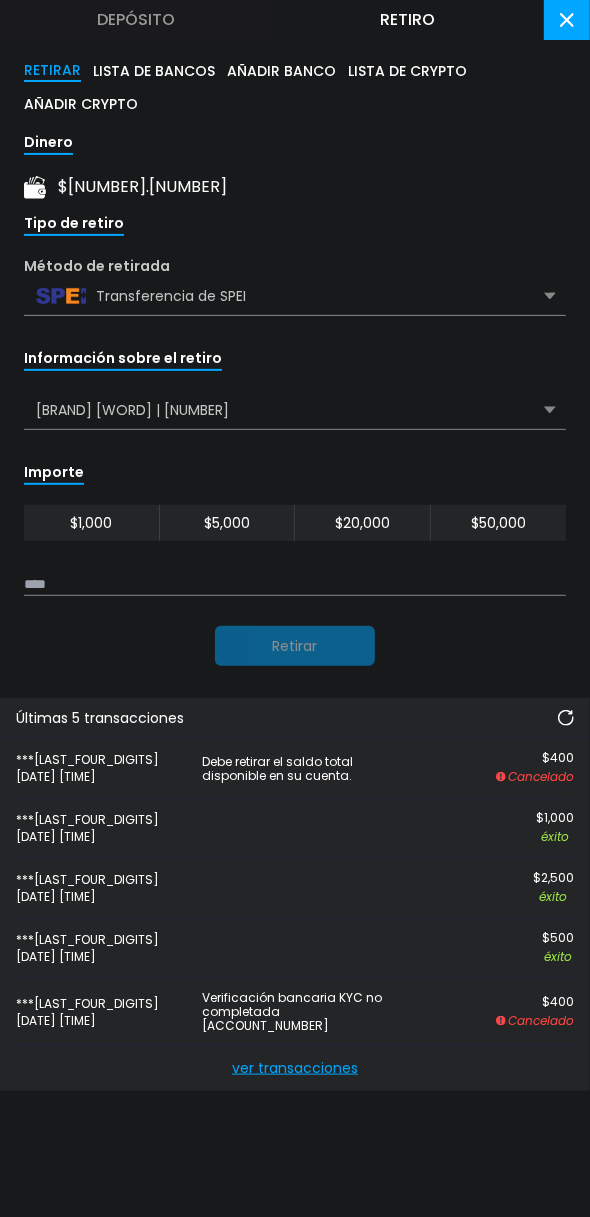 click at bounding box center [295, 585] 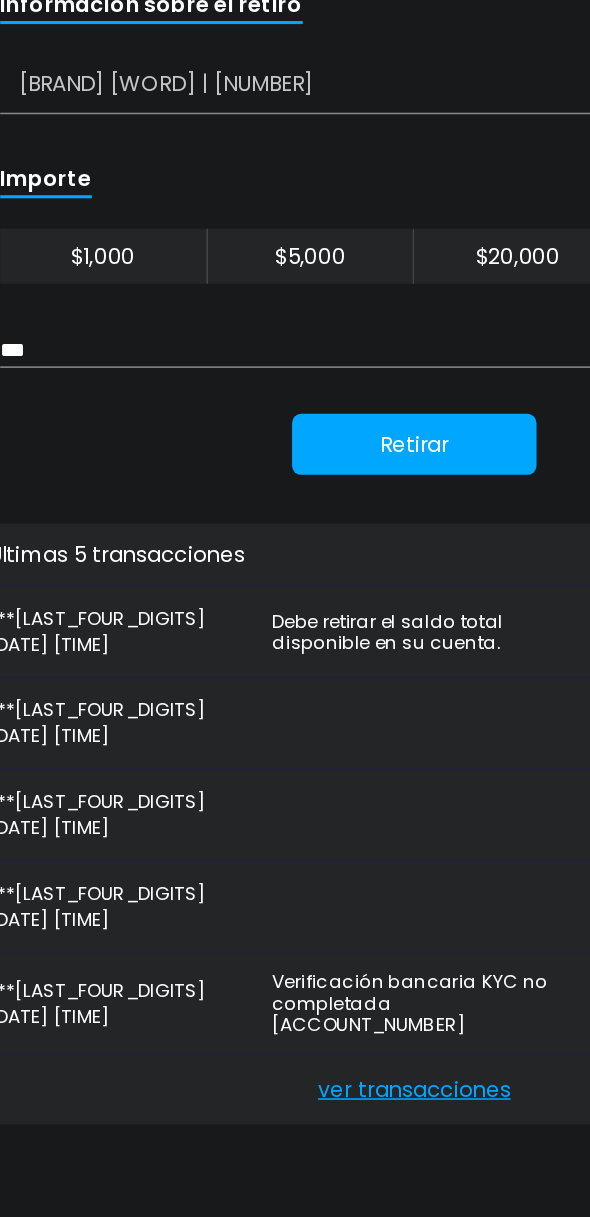 type on "***" 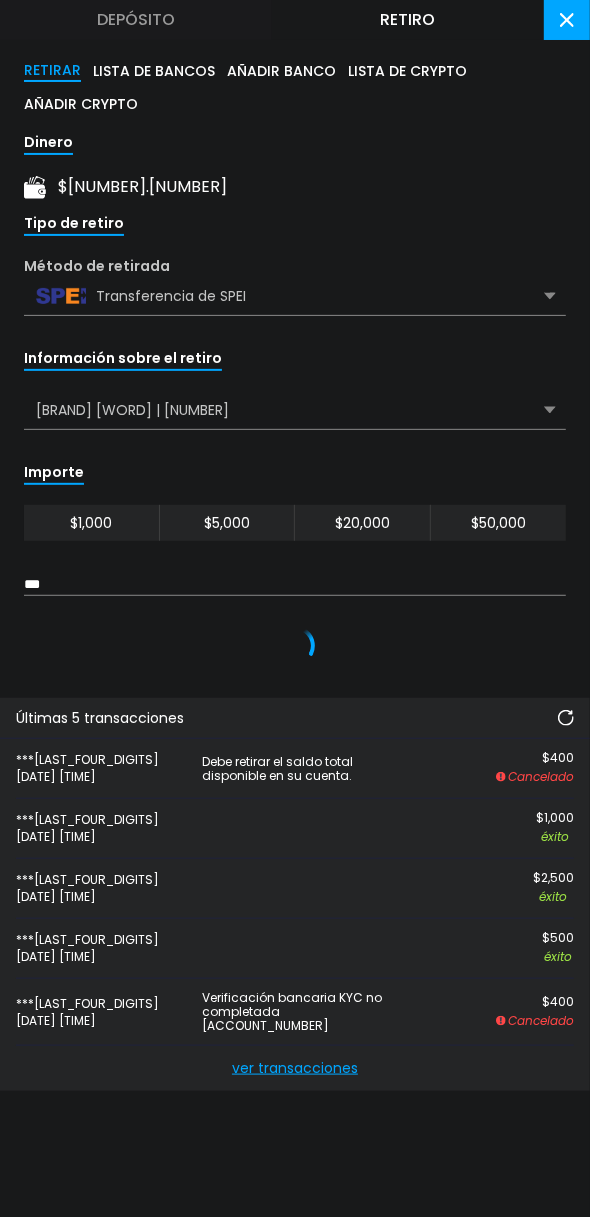 scroll, scrollTop: 0, scrollLeft: 0, axis: both 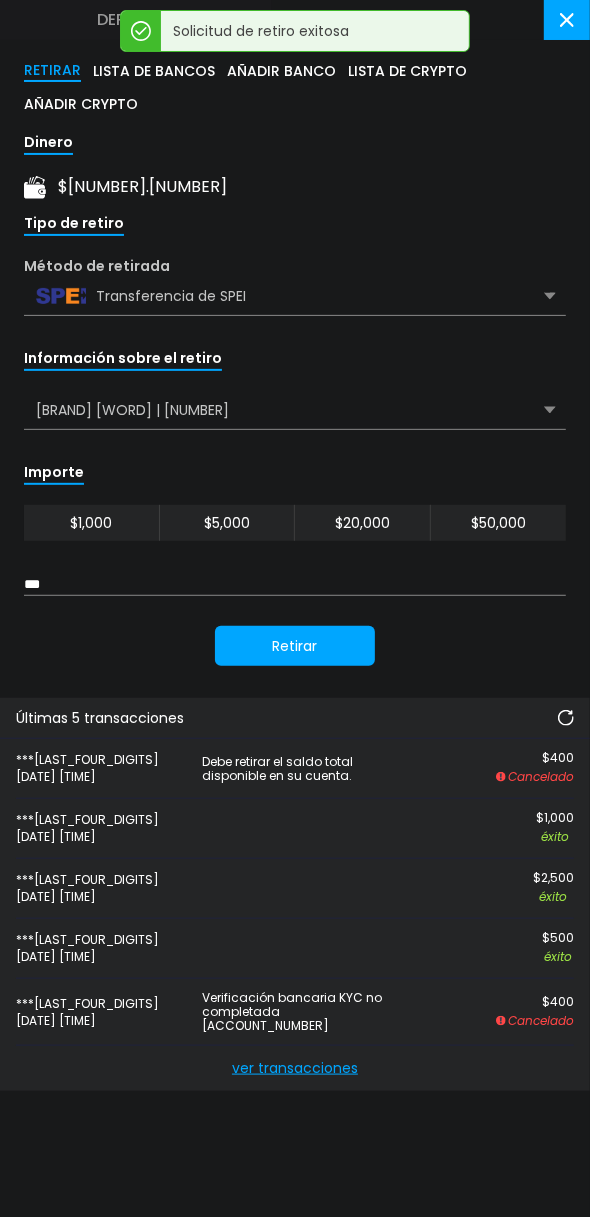 click at bounding box center [566, 718] 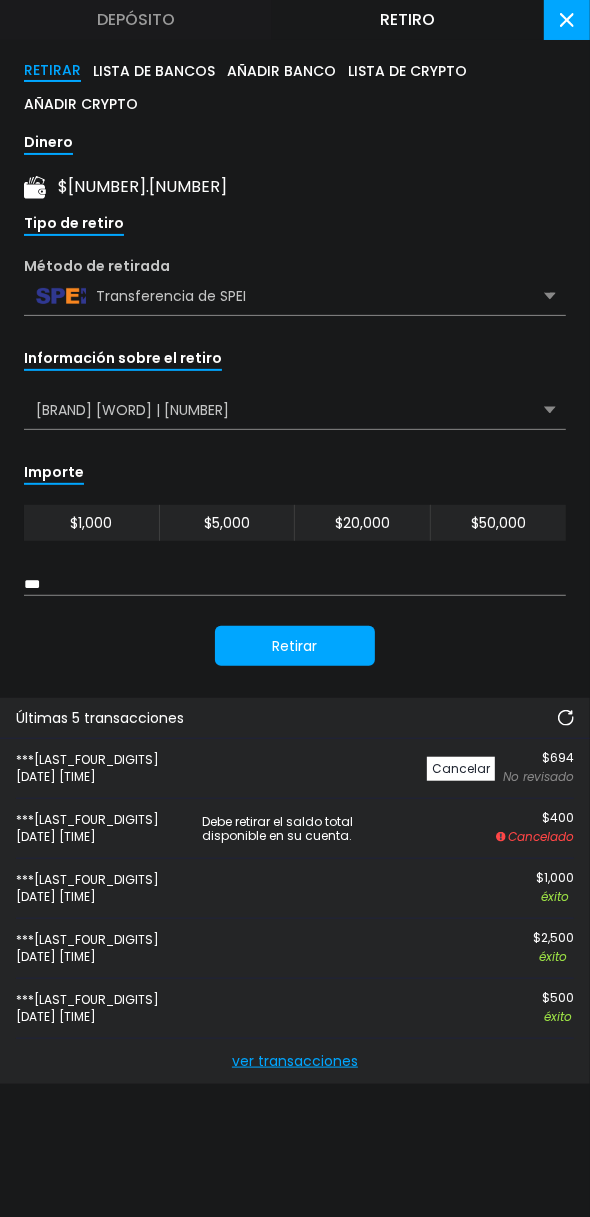 click at bounding box center [567, 20] 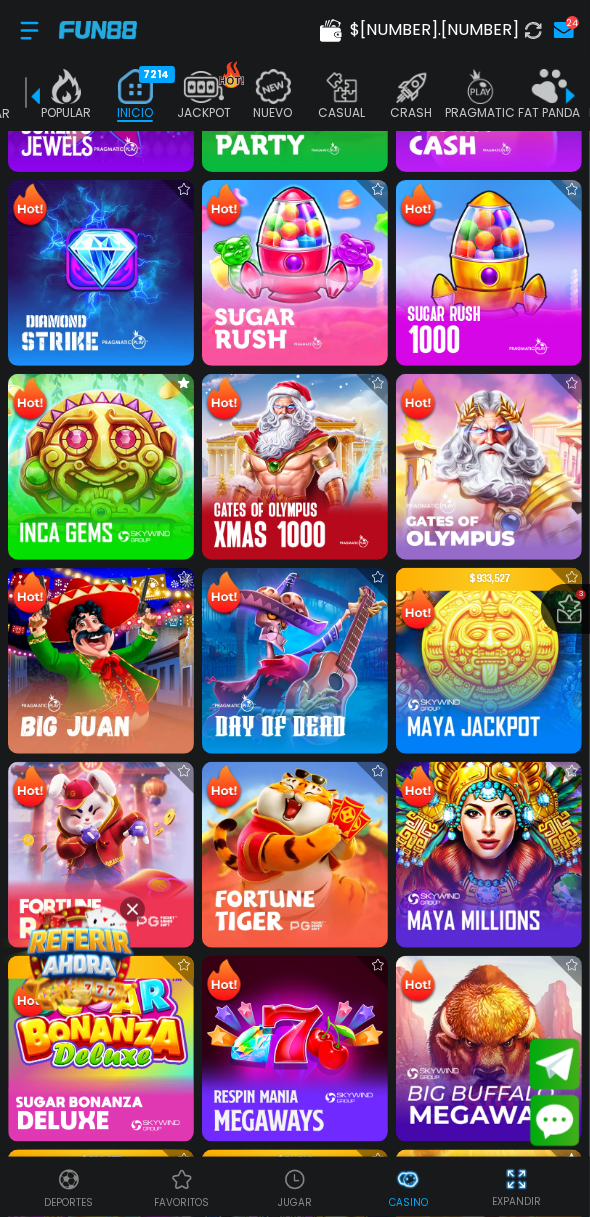 click on "$ 694.07" at bounding box center (434, 30) 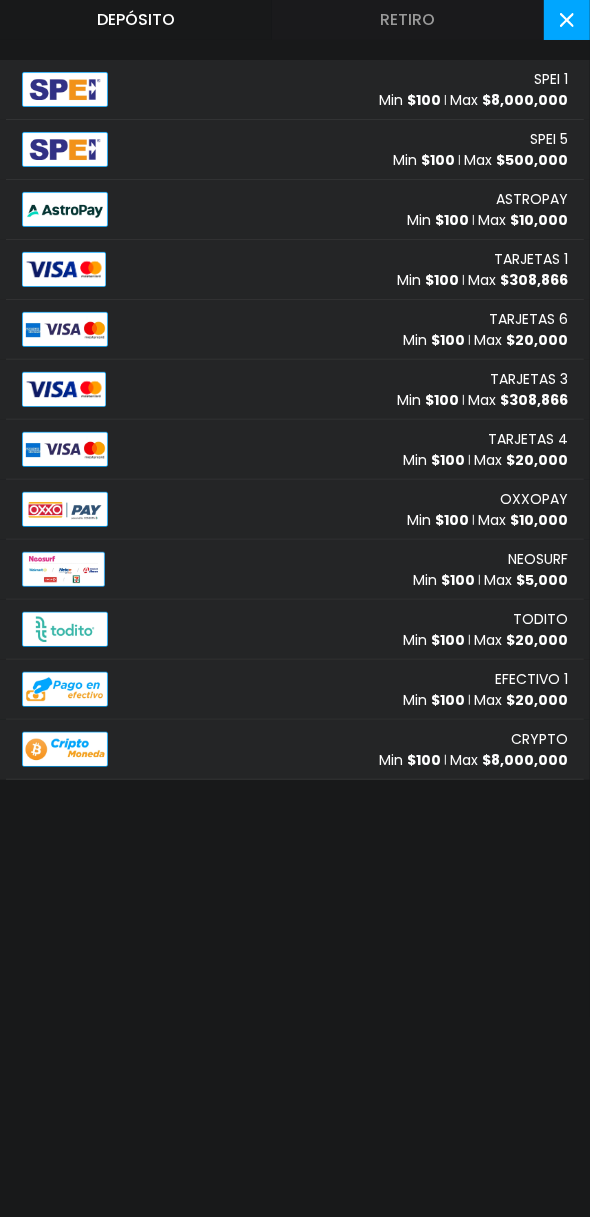 click on "Retiro" at bounding box center [408, 20] 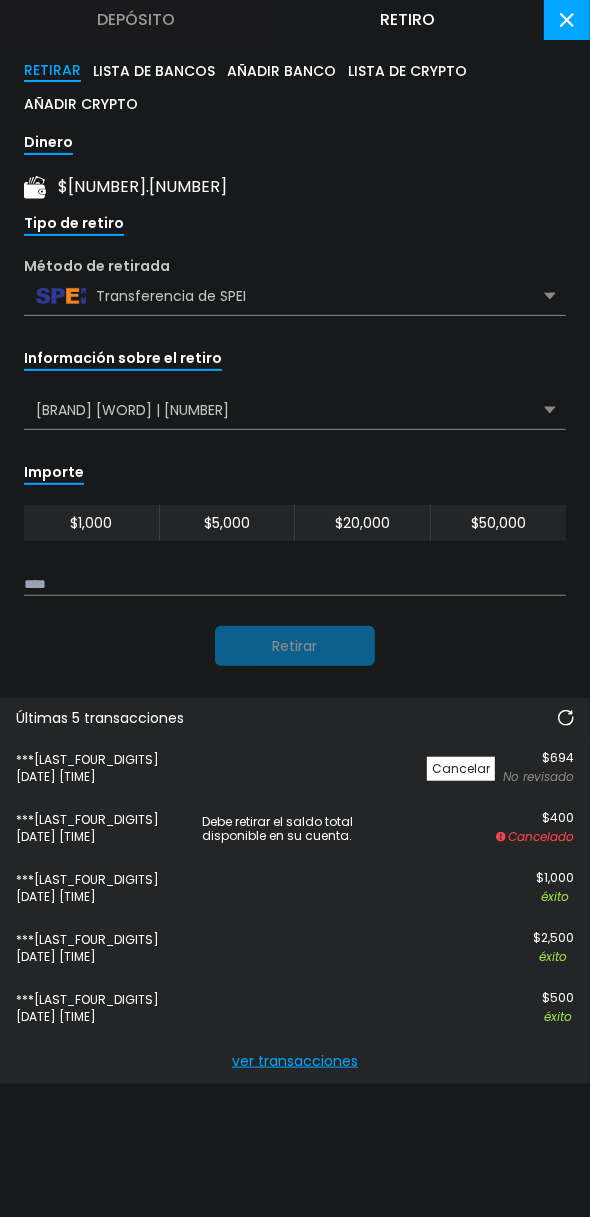 click at bounding box center (566, 718) 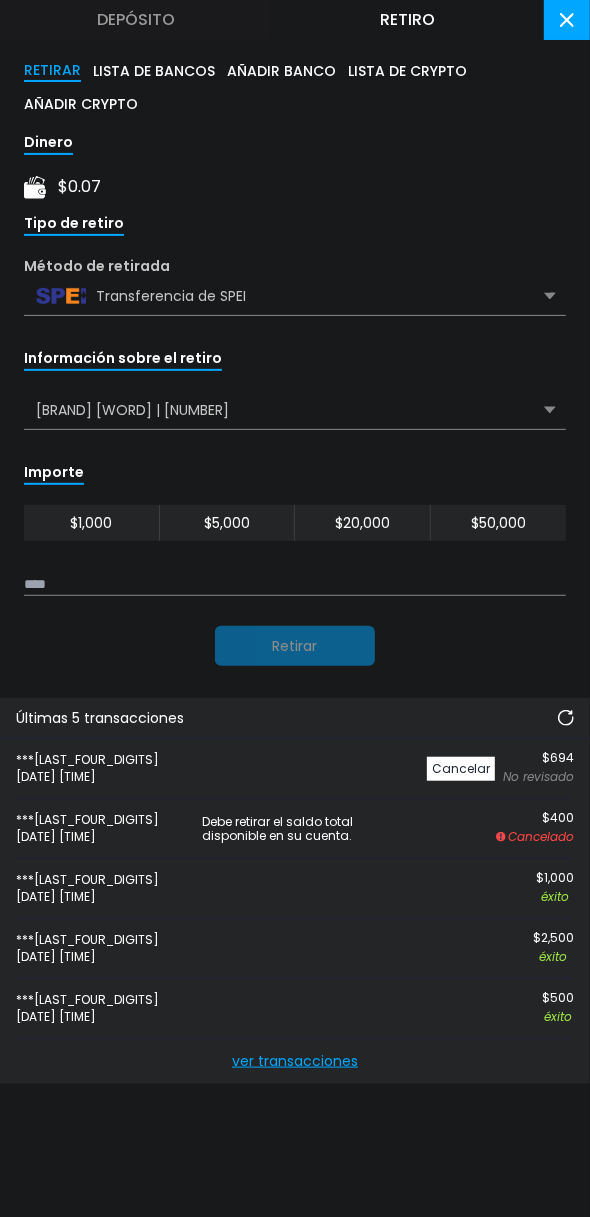 click on "Depósito" at bounding box center (136, 20) 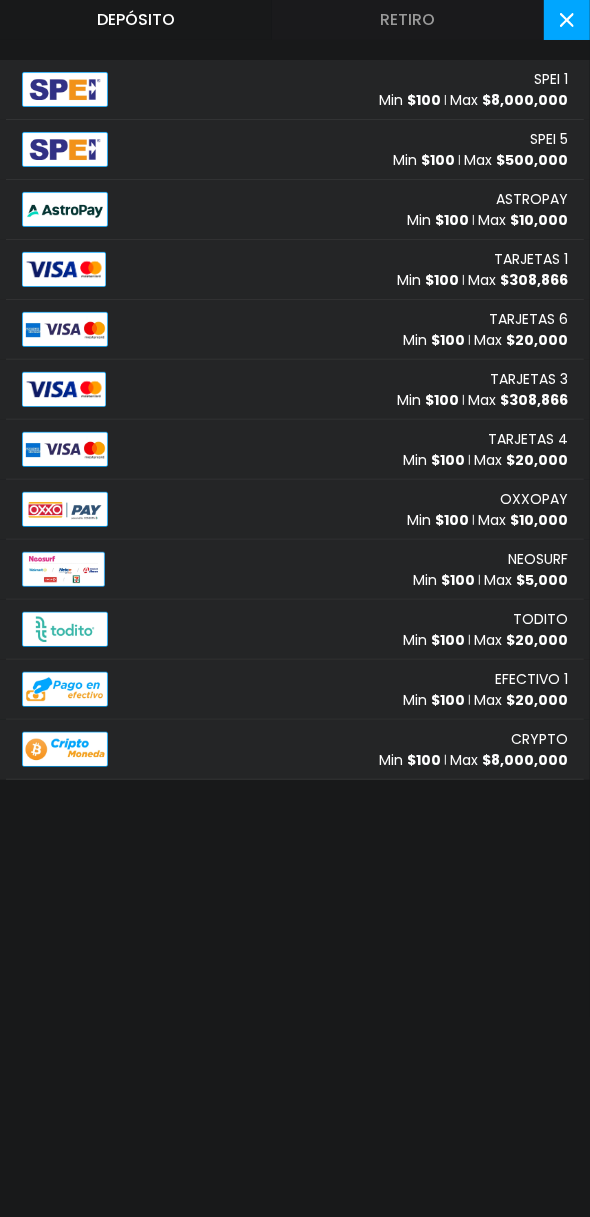 scroll, scrollTop: 59, scrollLeft: 0, axis: vertical 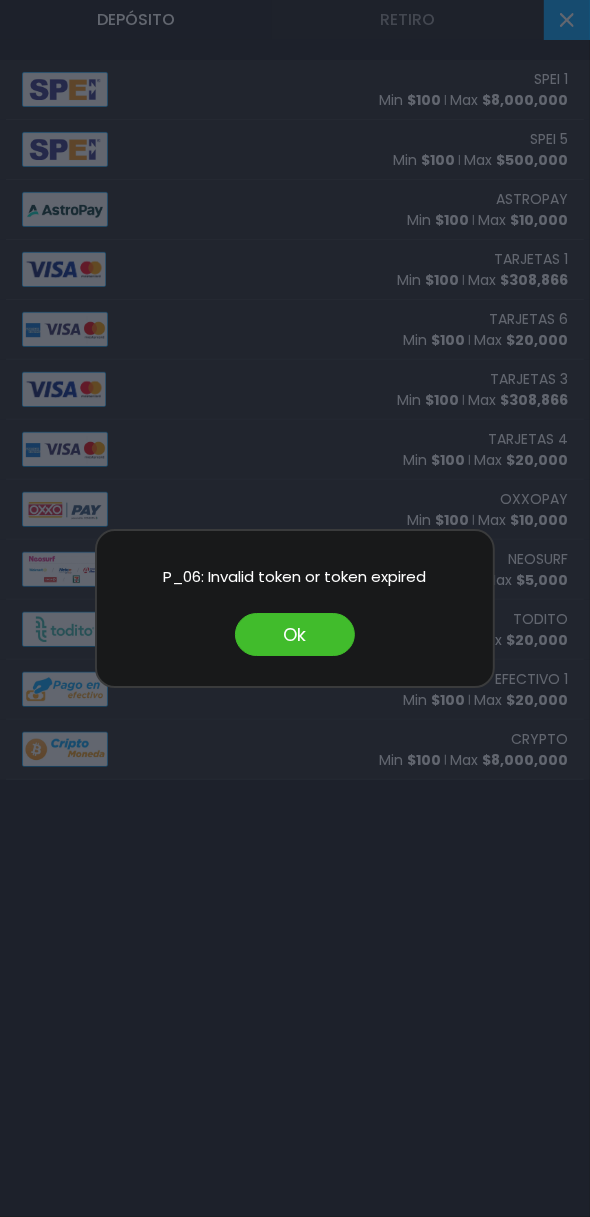 click on "Ok" at bounding box center [295, 634] 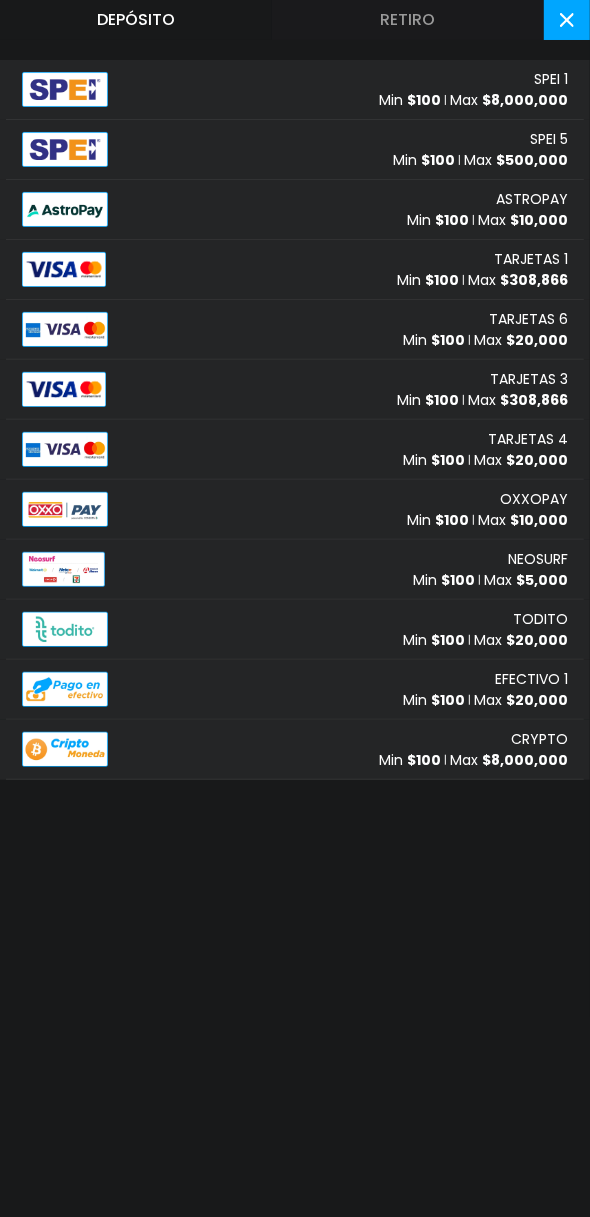 click on "TARJETAS 1 Min   $ 100 Max   $ 308,866" at bounding box center [295, 270] 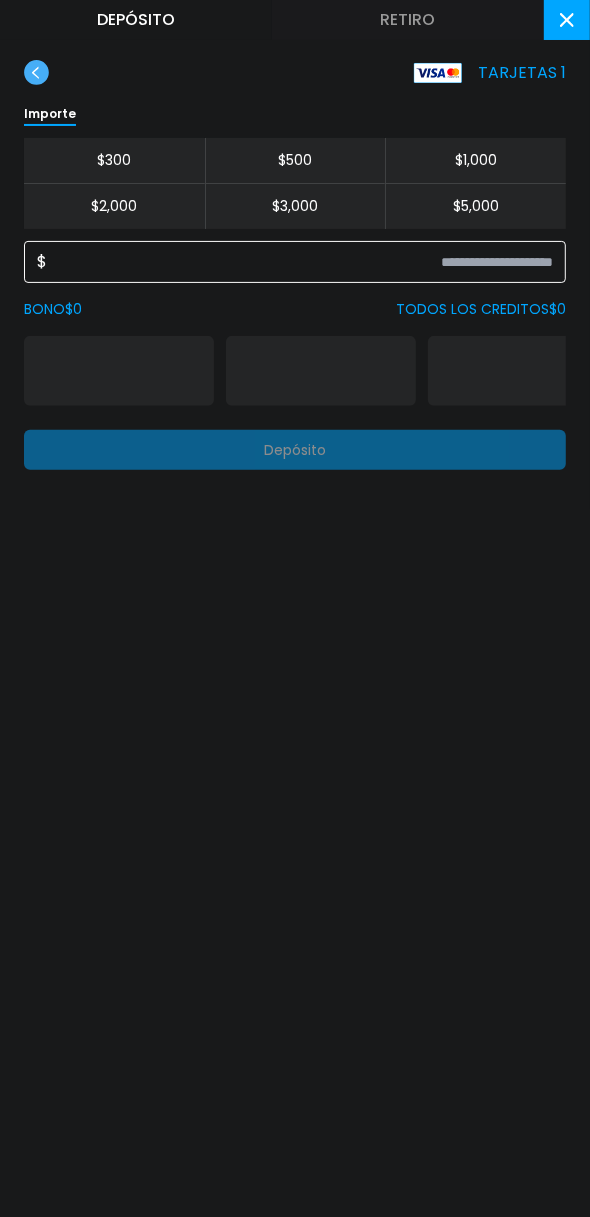 click at bounding box center (300, 262) 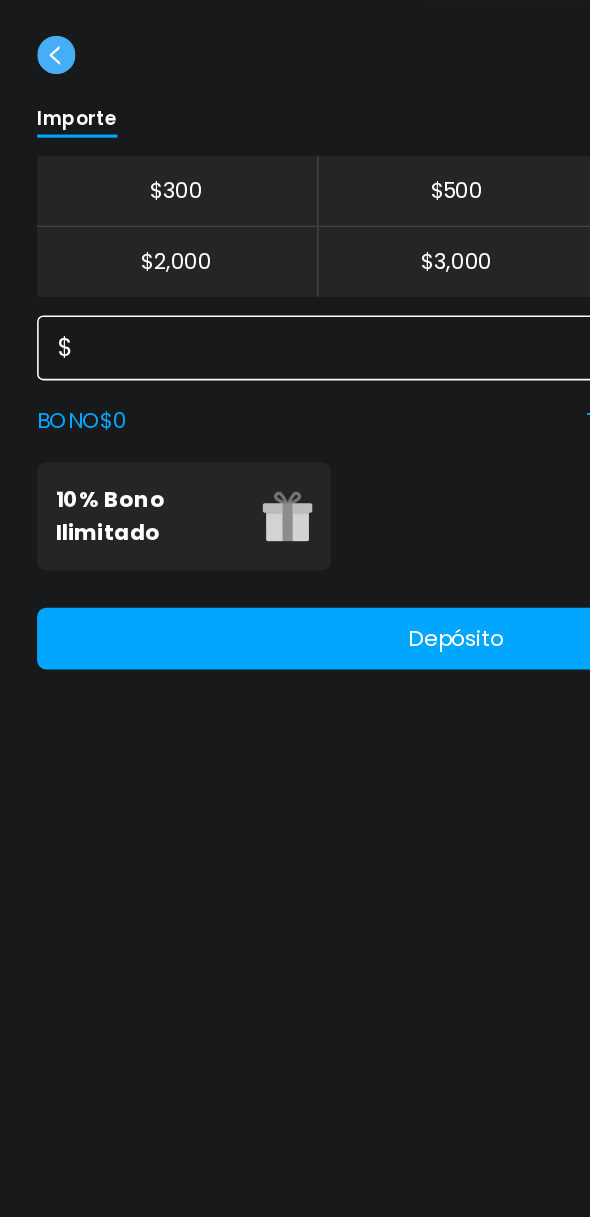 type on "***" 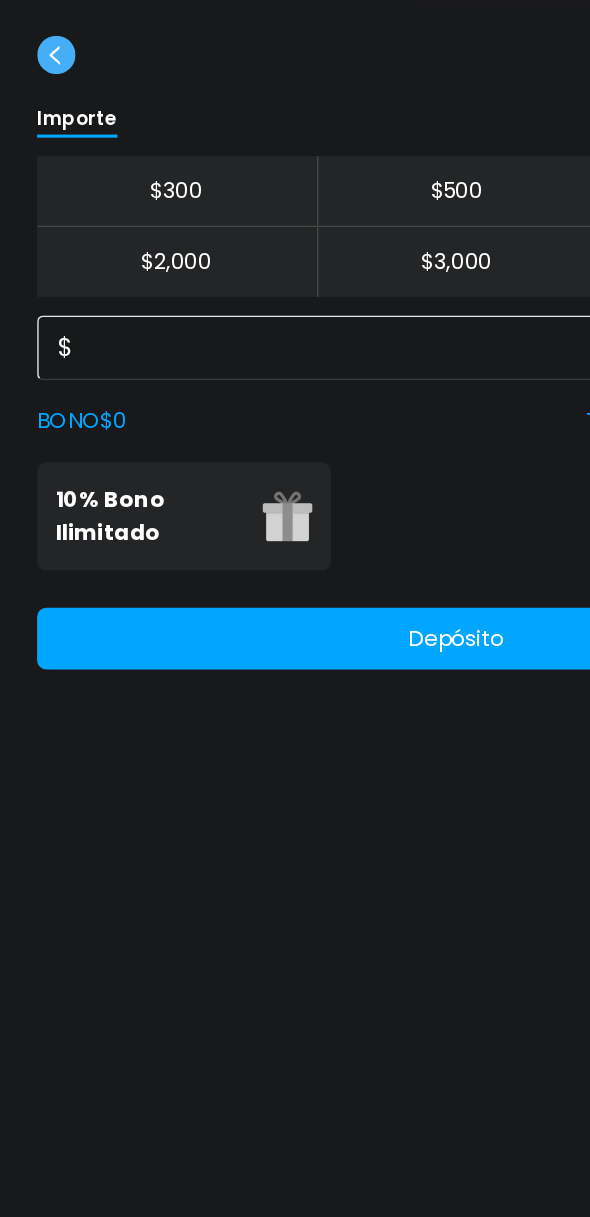 click on "10% Bono Ilimitado" at bounding box center (97, 371) 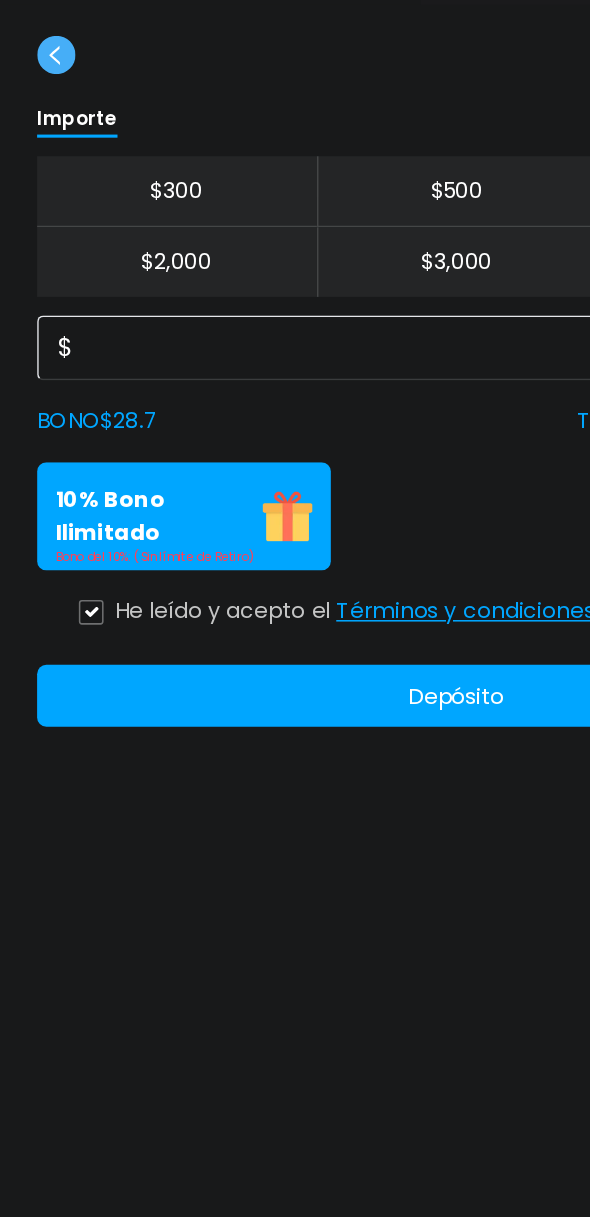 click 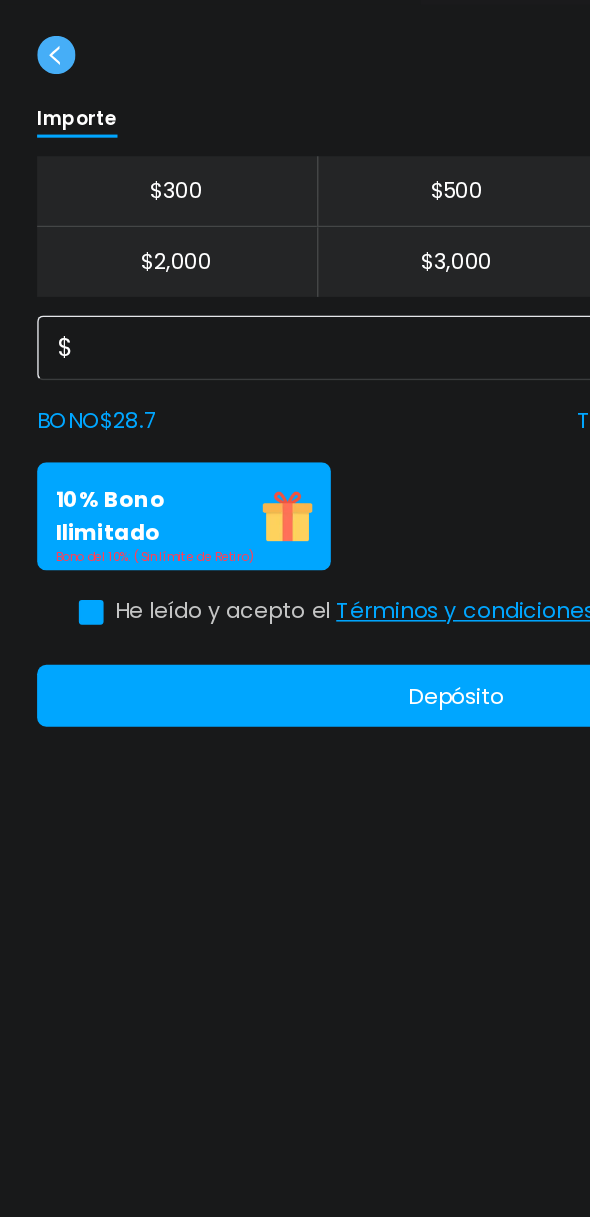 click on "Depósito" at bounding box center [295, 487] 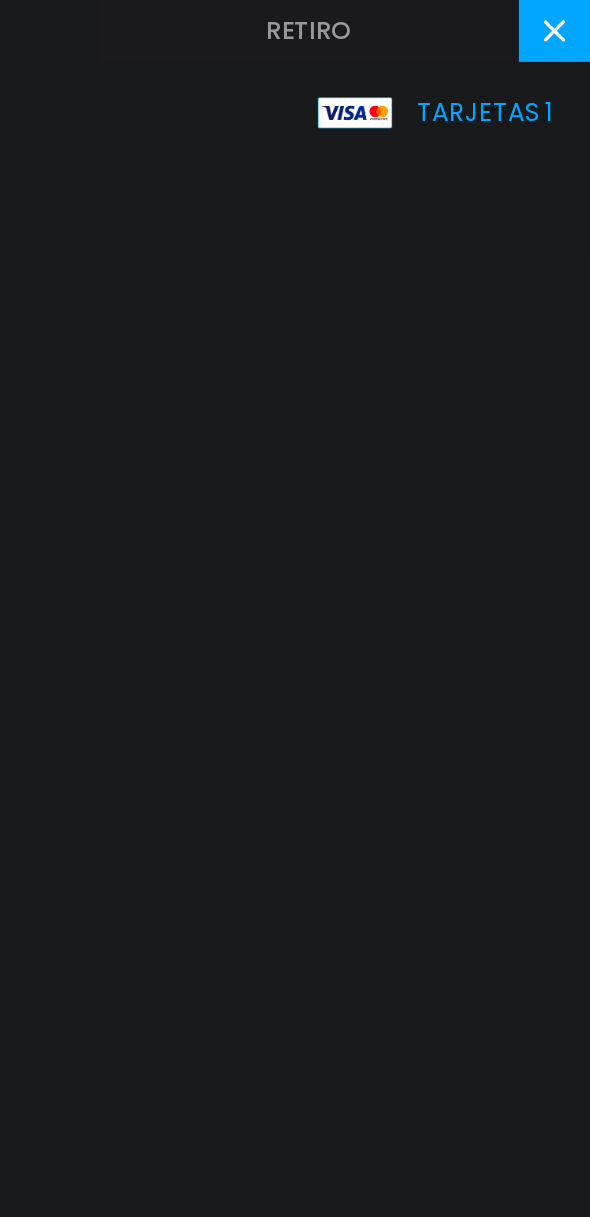 click 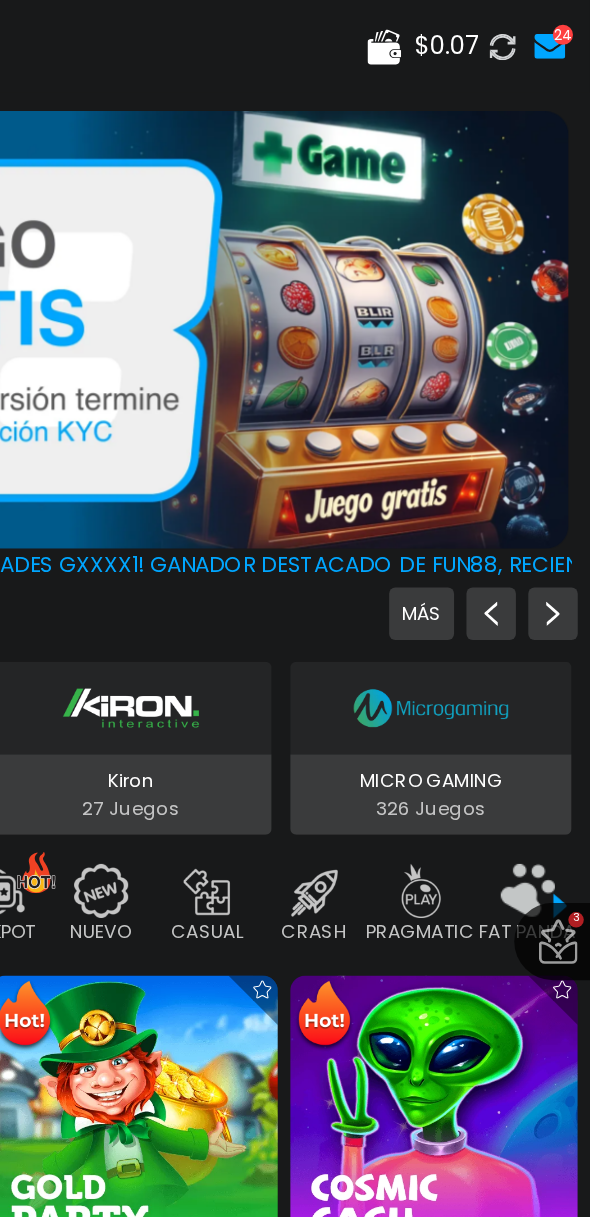 scroll, scrollTop: 0, scrollLeft: 0, axis: both 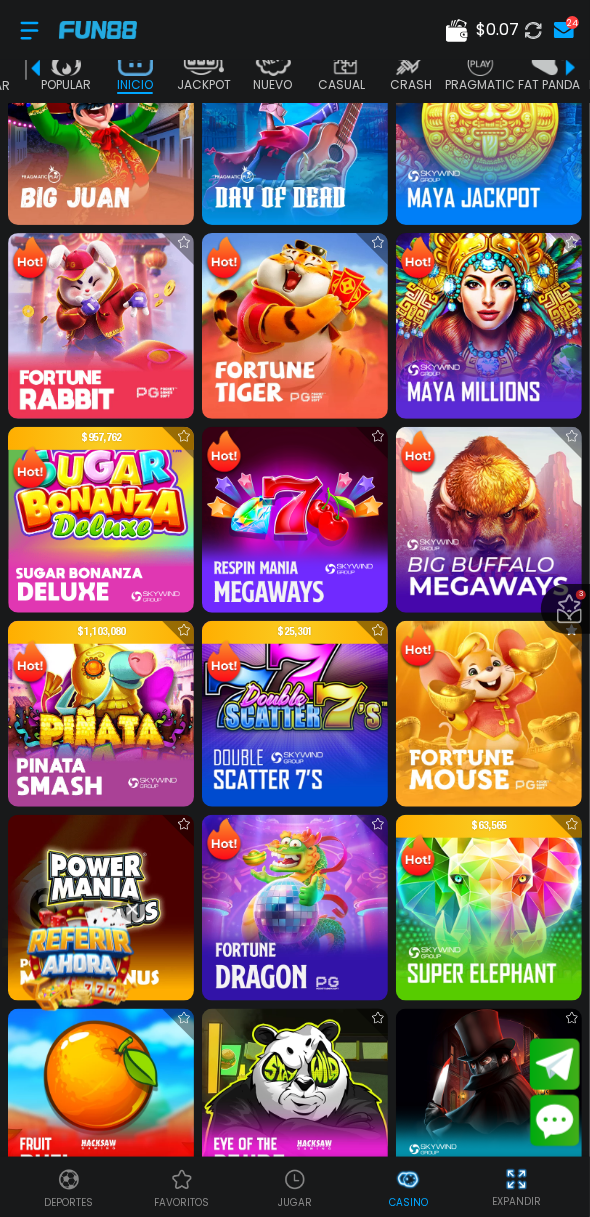 click at bounding box center (101, 326) 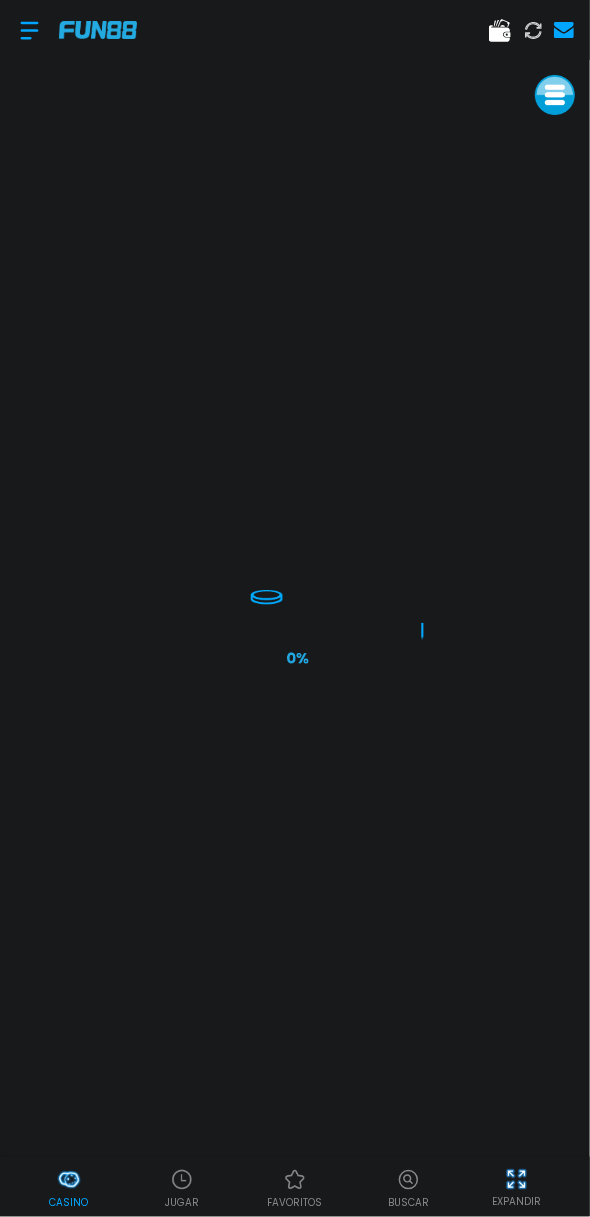 scroll, scrollTop: 0, scrollLeft: 0, axis: both 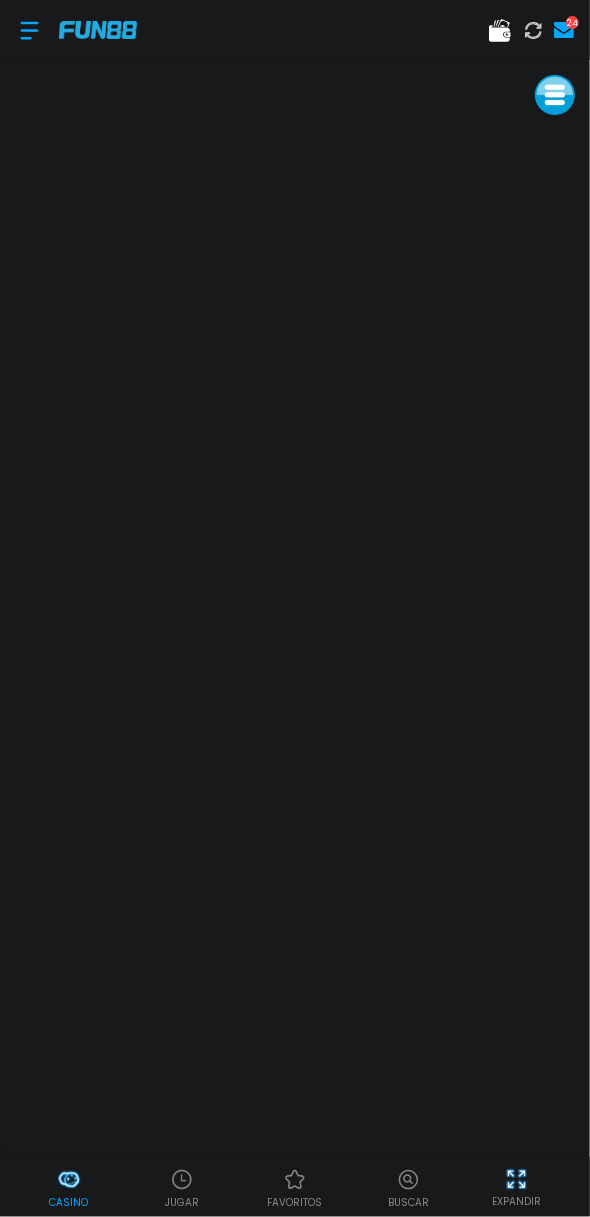 click on "Casino" at bounding box center [68, 1187] 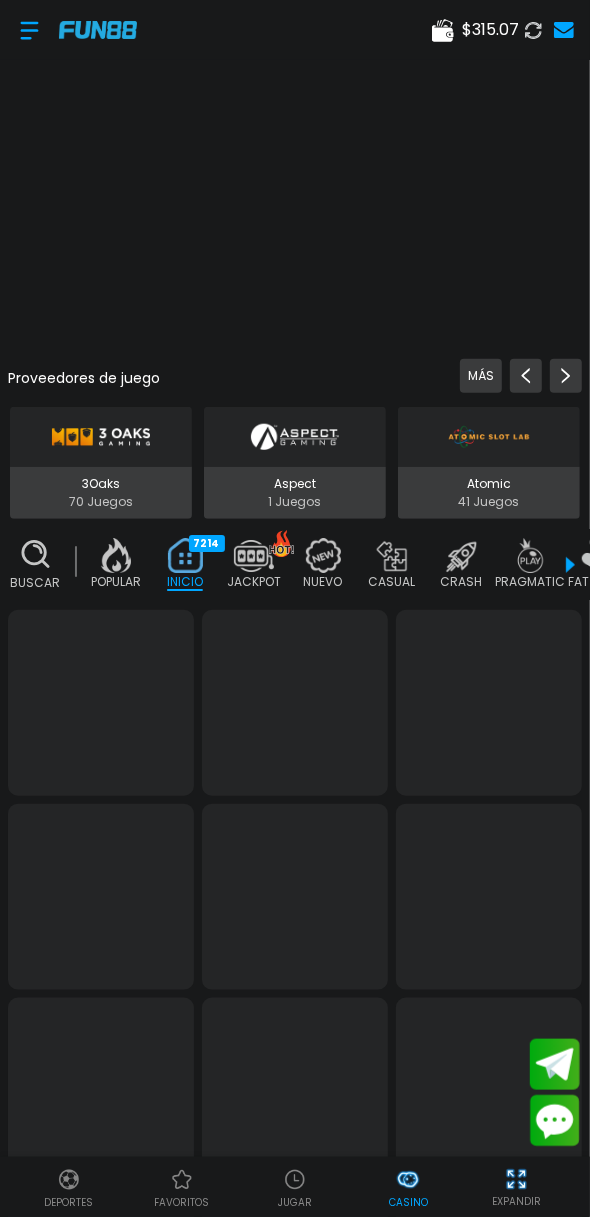 scroll, scrollTop: 0, scrollLeft: 50, axis: horizontal 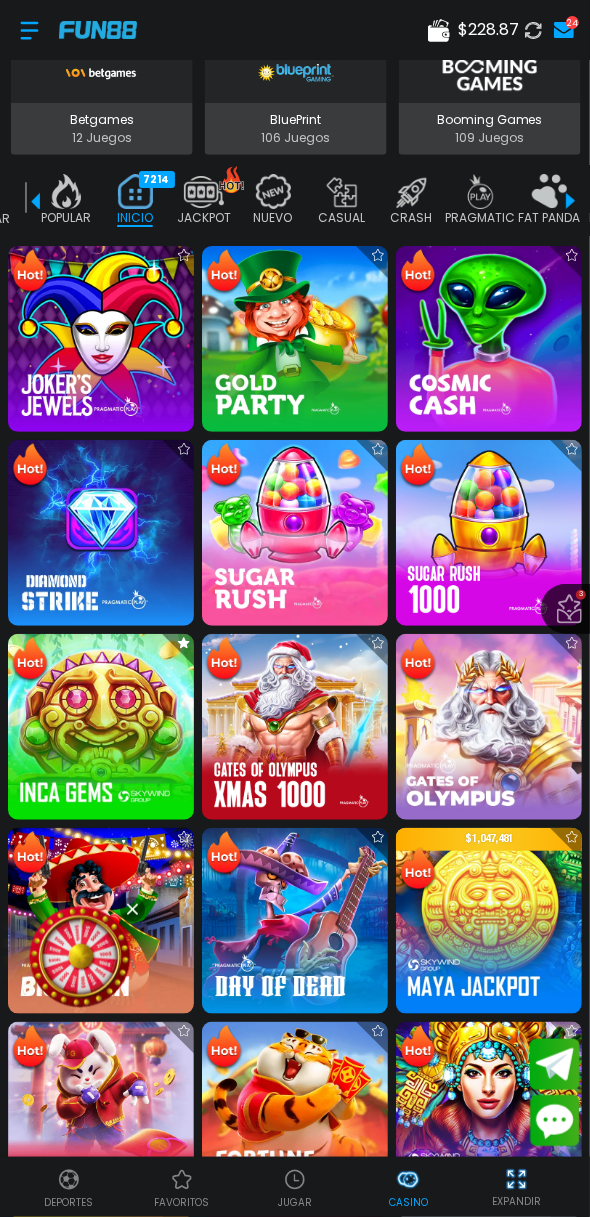 click at bounding box center (66, 191) 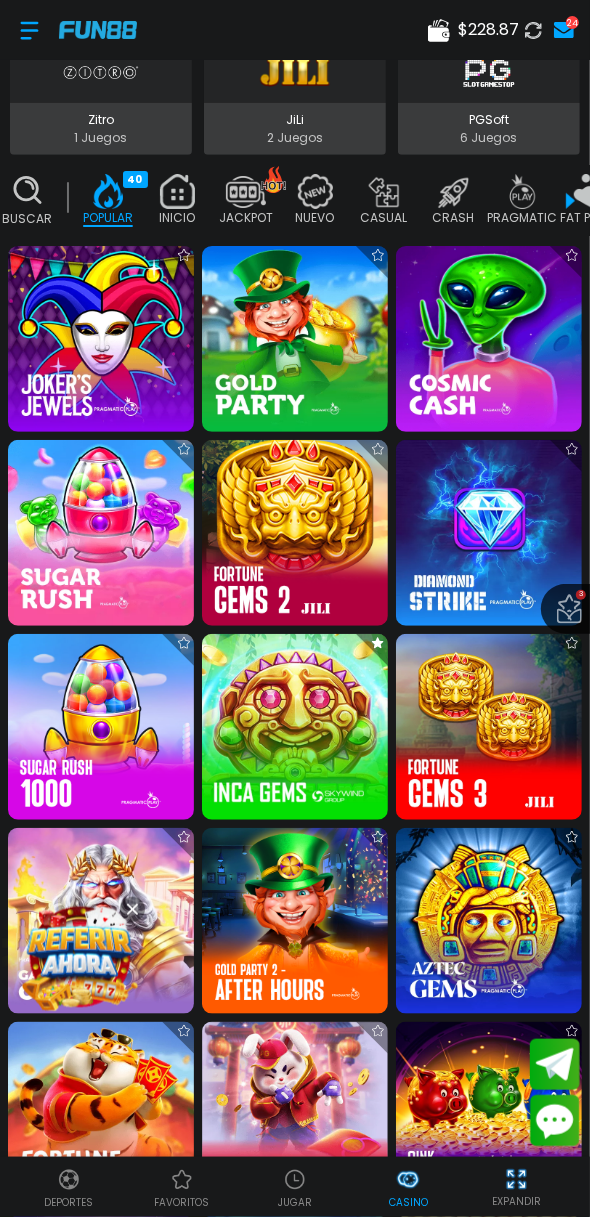 scroll, scrollTop: 0, scrollLeft: 0, axis: both 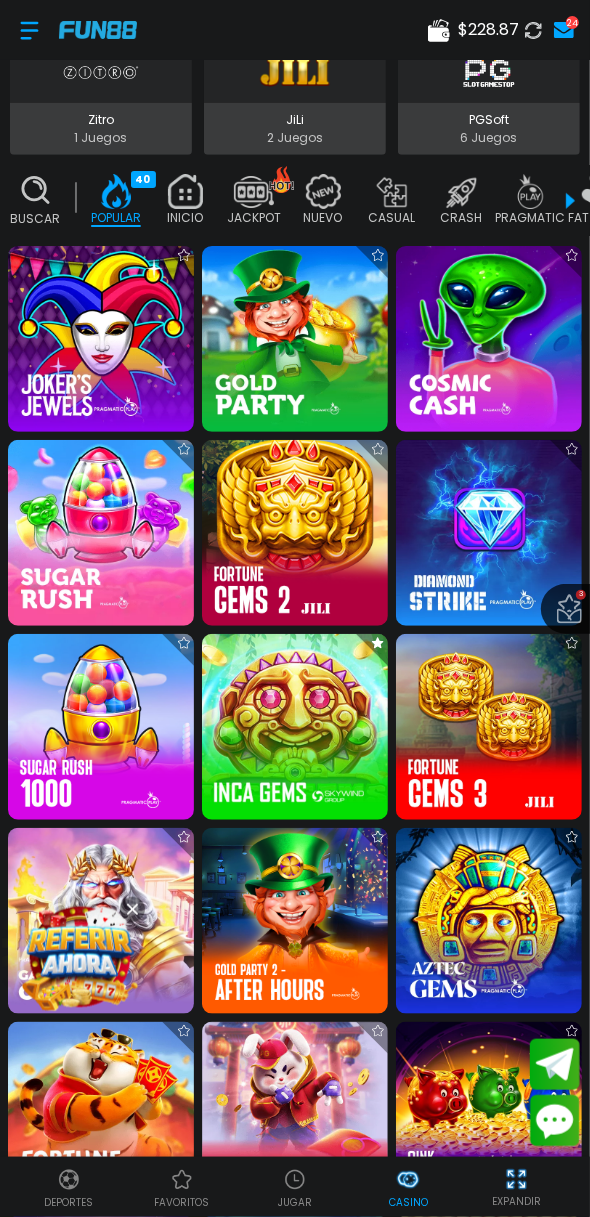 click at bounding box center [295, 533] 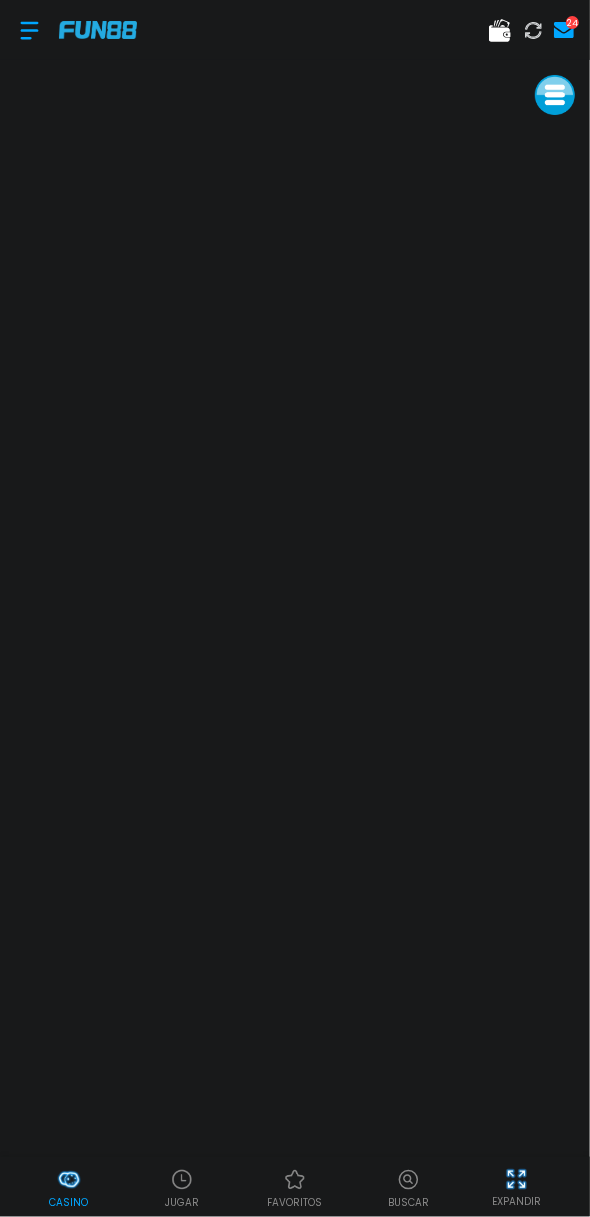 click at bounding box center [29, 30] 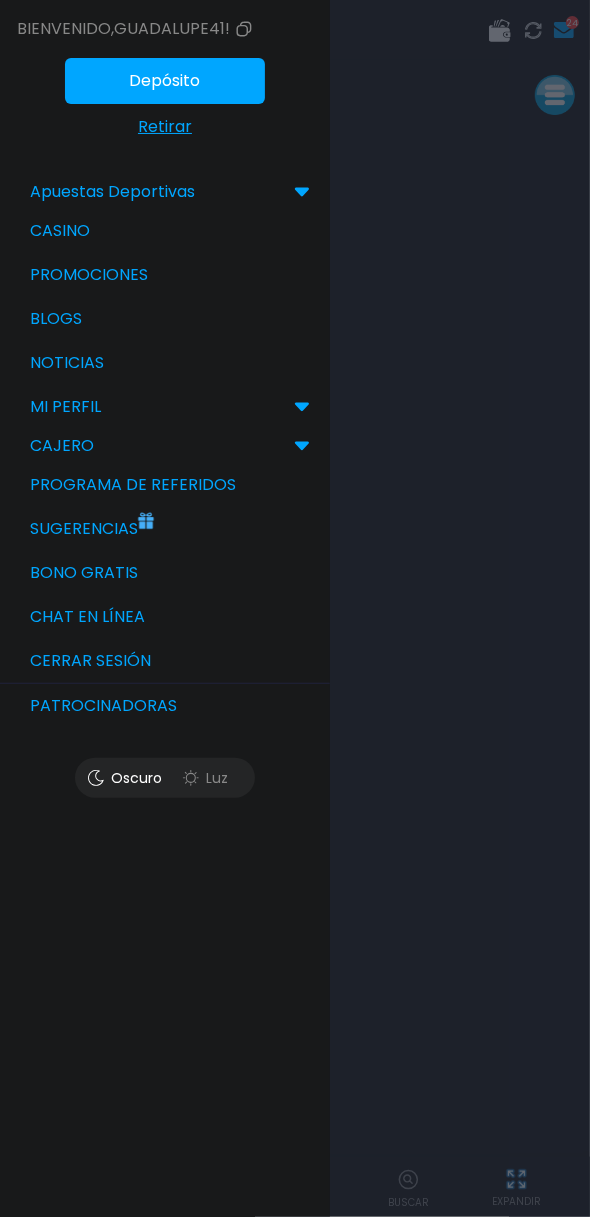 click on "Bono Gratis" at bounding box center (165, 573) 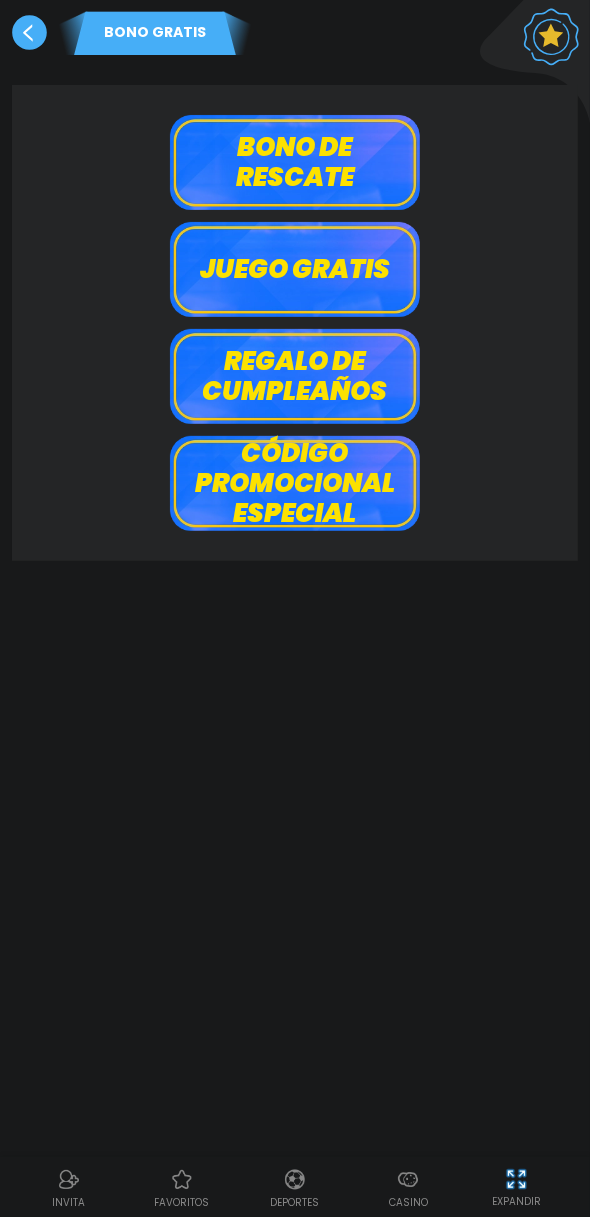 click on "Bono de rescate" at bounding box center [295, 162] 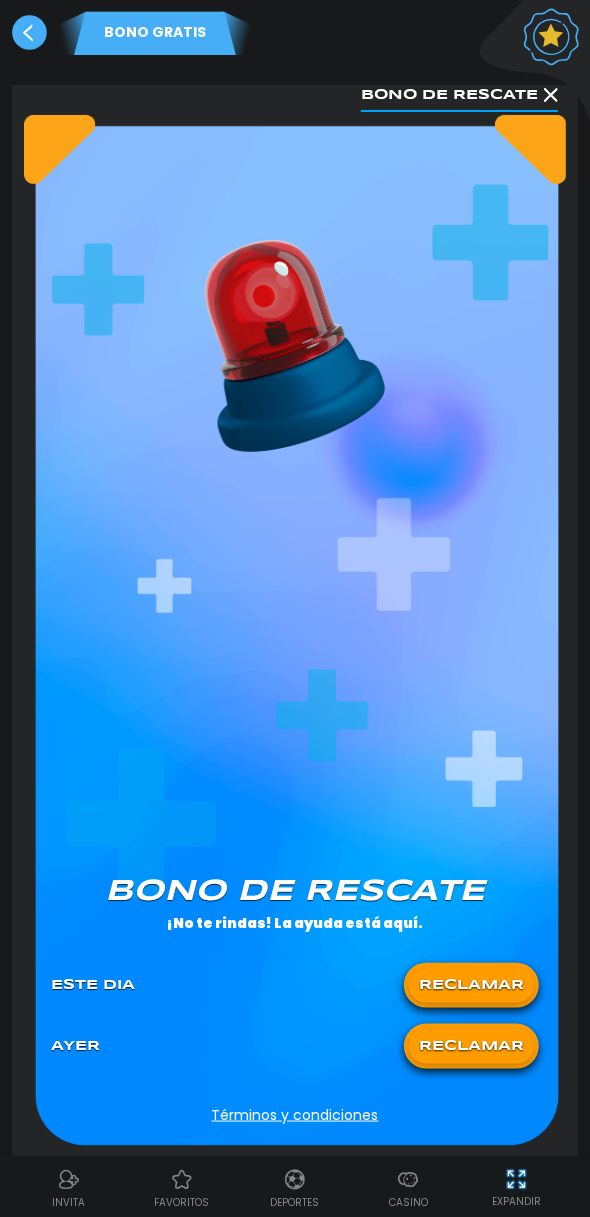 click on "RECLAMAR" at bounding box center (471, 985) 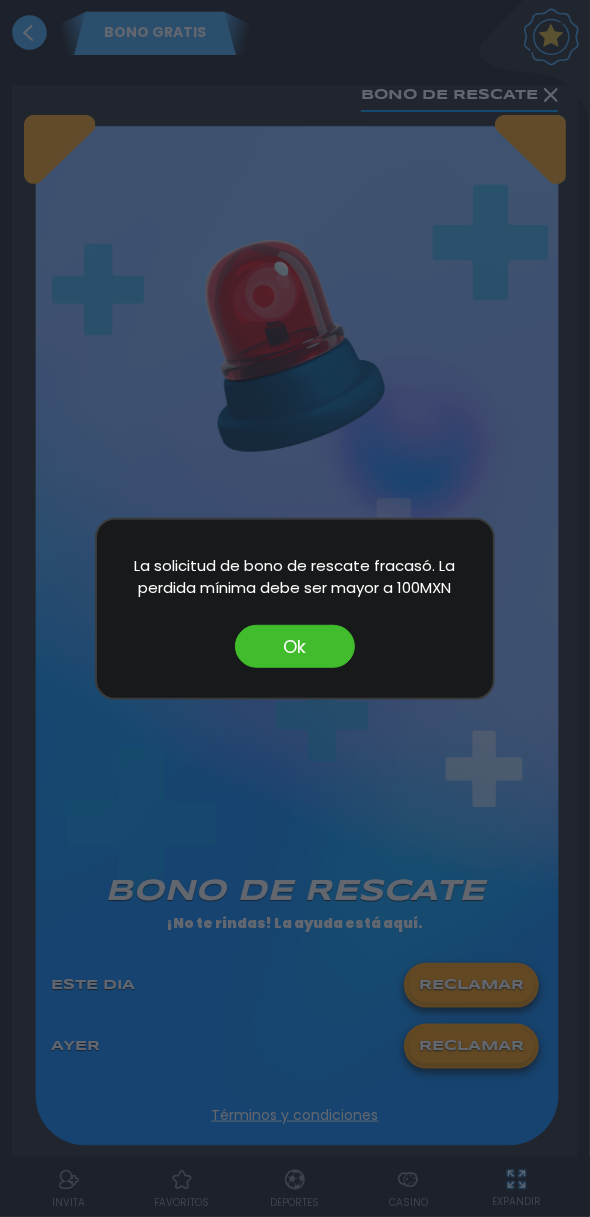 click on "Ok" at bounding box center [295, 646] 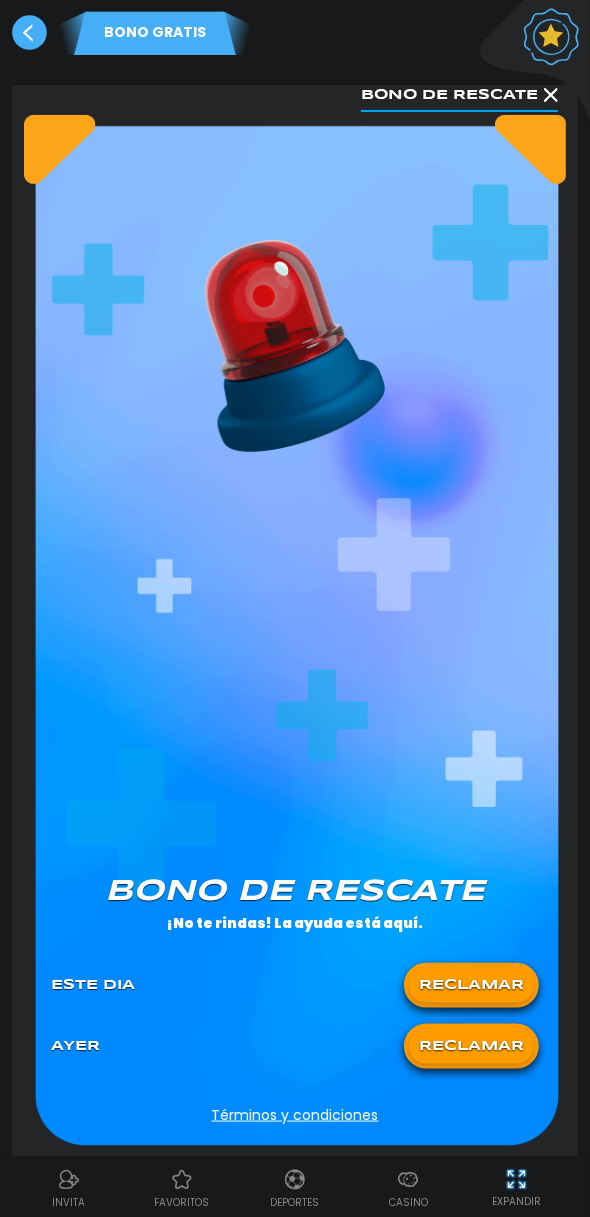 click 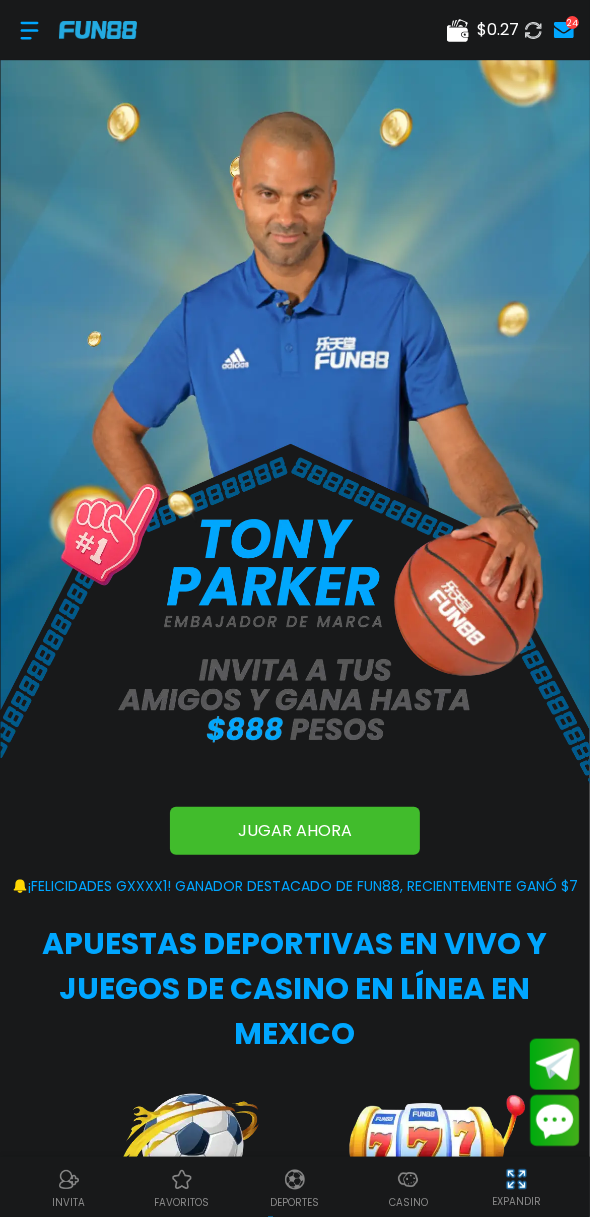 click at bounding box center (408, 1180) 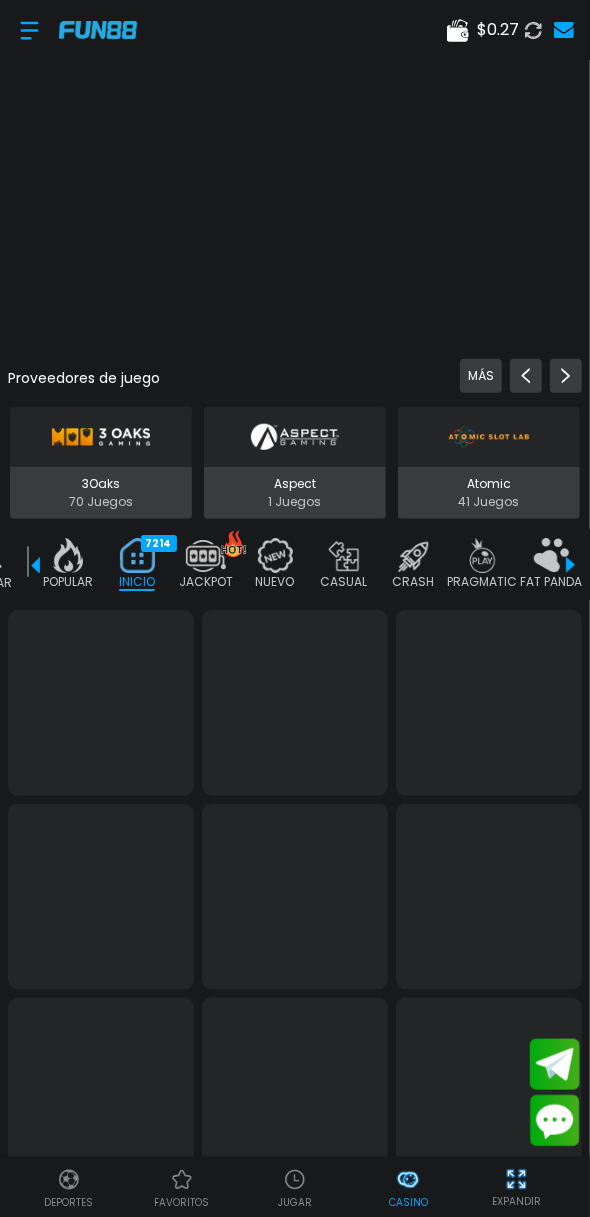 scroll, scrollTop: 0, scrollLeft: 50, axis: horizontal 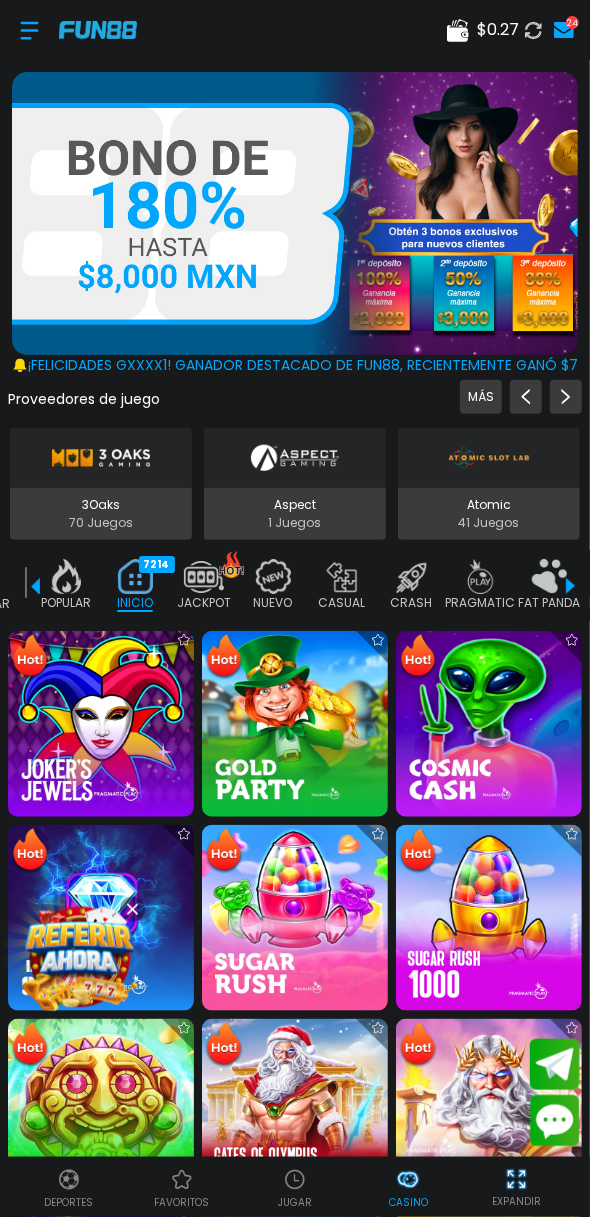 click 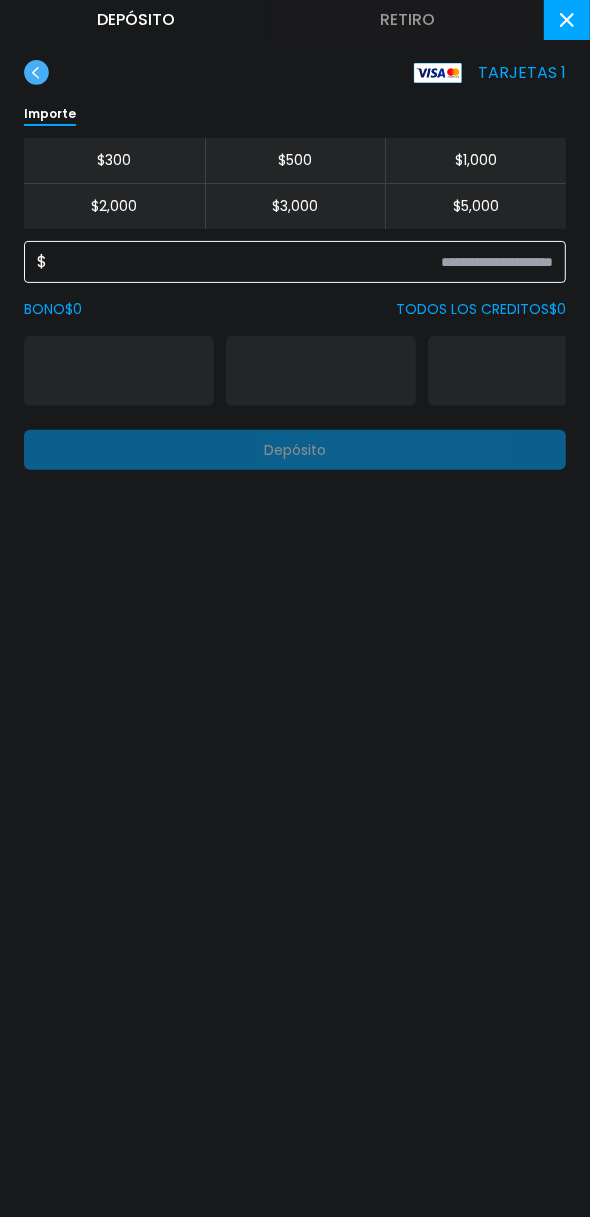 click at bounding box center (300, 262) 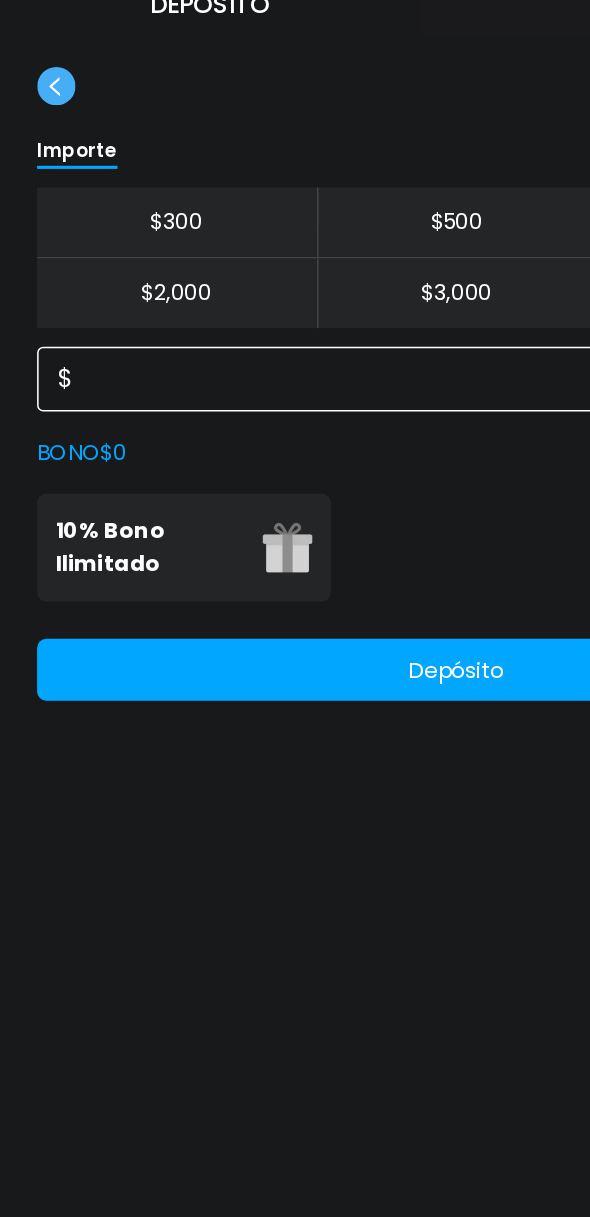 type on "***" 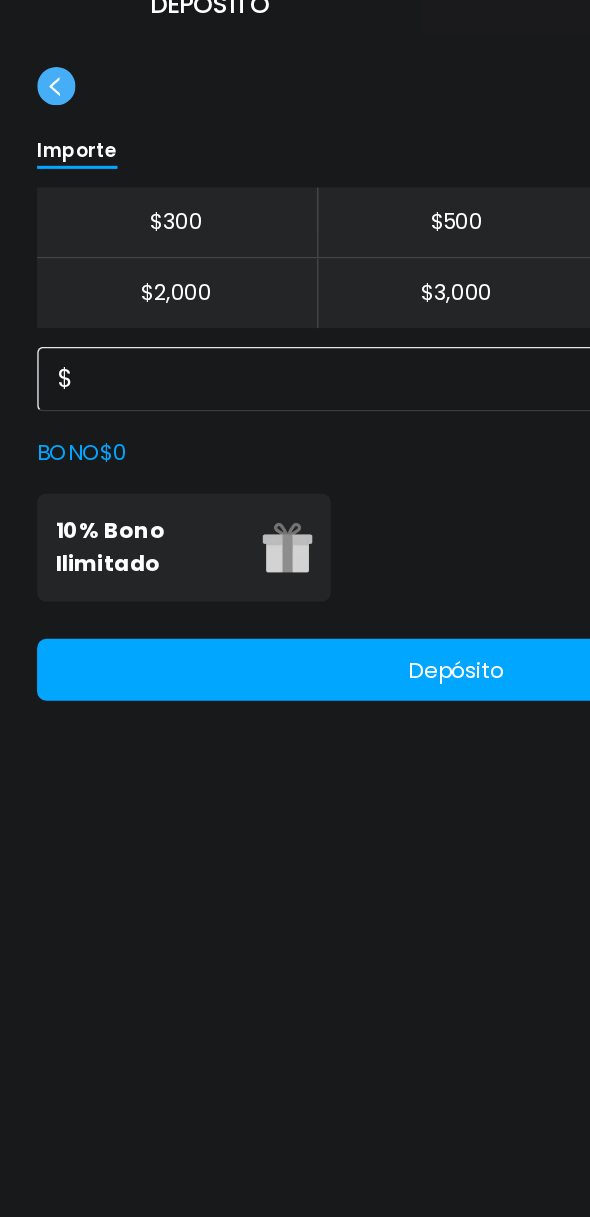 click on "10% Bono Ilimitado" at bounding box center [97, 371] 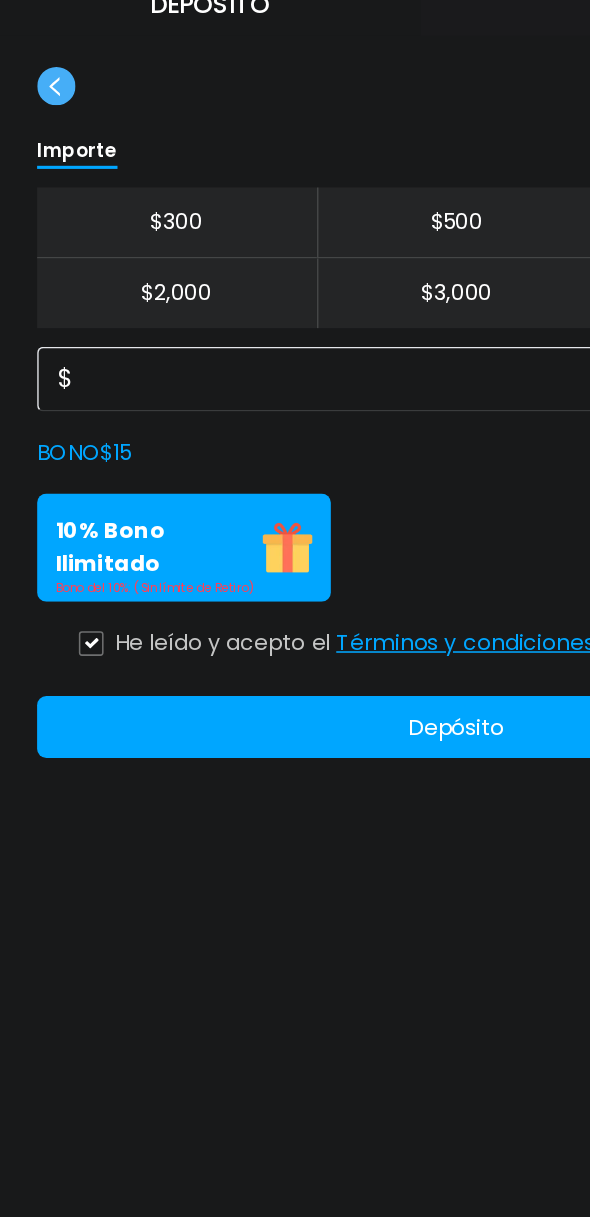 click 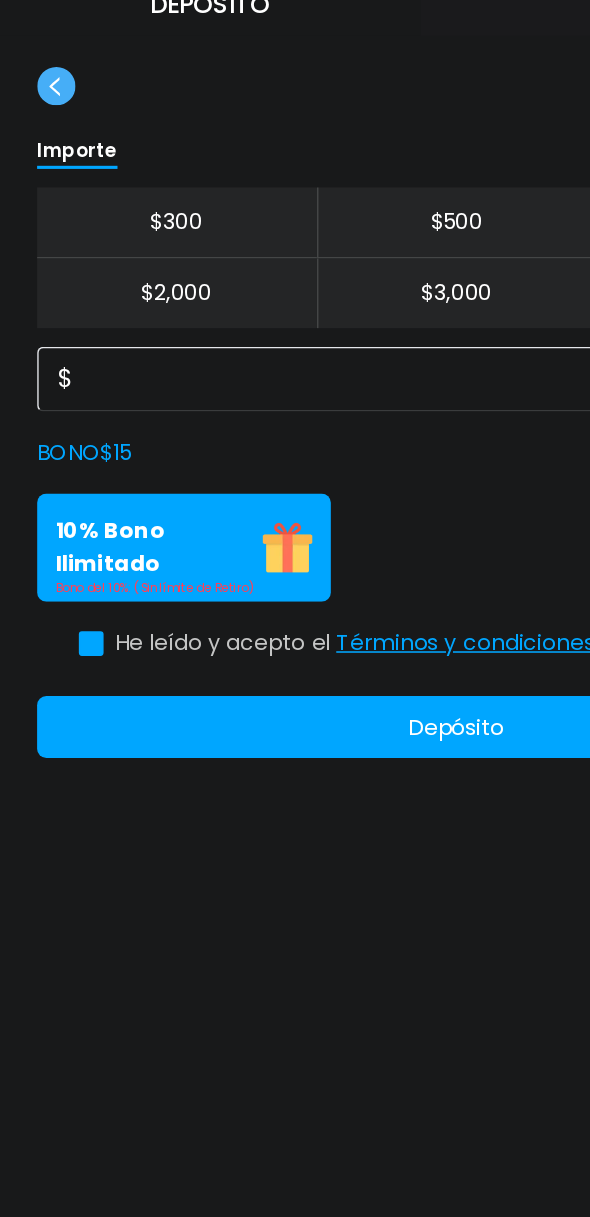click on "Depósito" at bounding box center (295, 487) 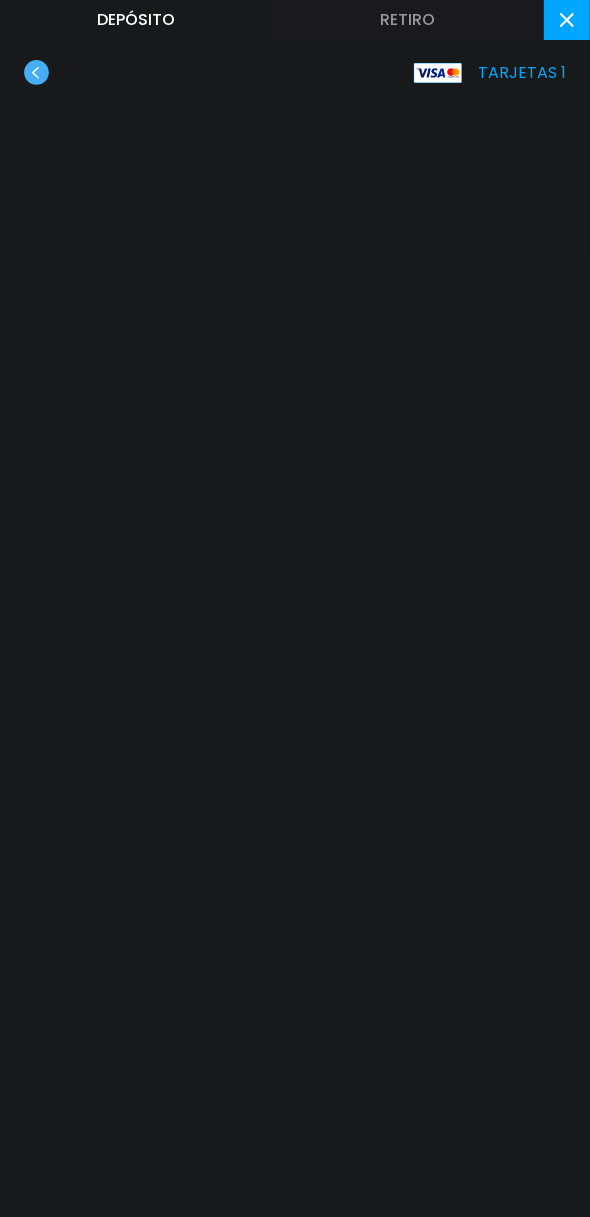 click at bounding box center [567, 20] 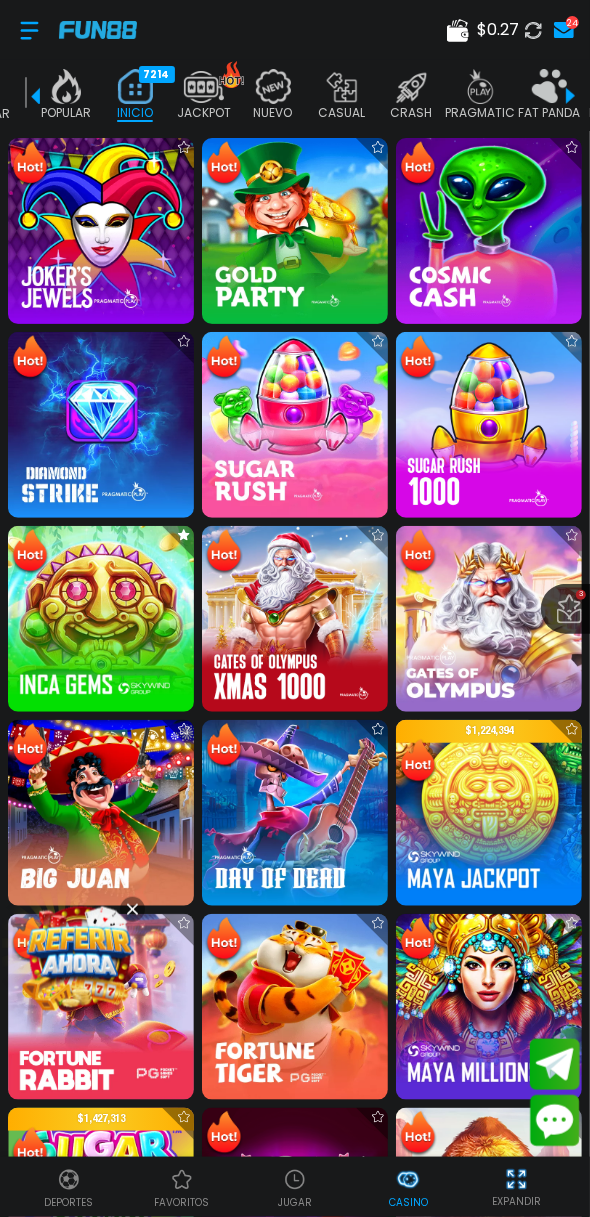 scroll, scrollTop: 490, scrollLeft: 0, axis: vertical 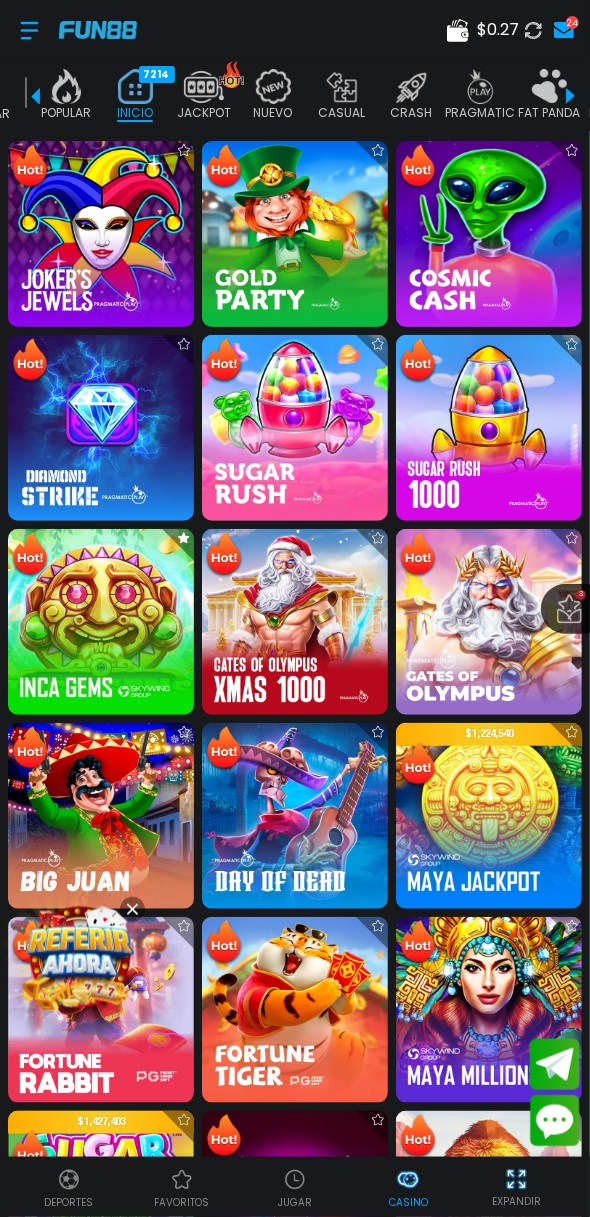click at bounding box center (101, 622) 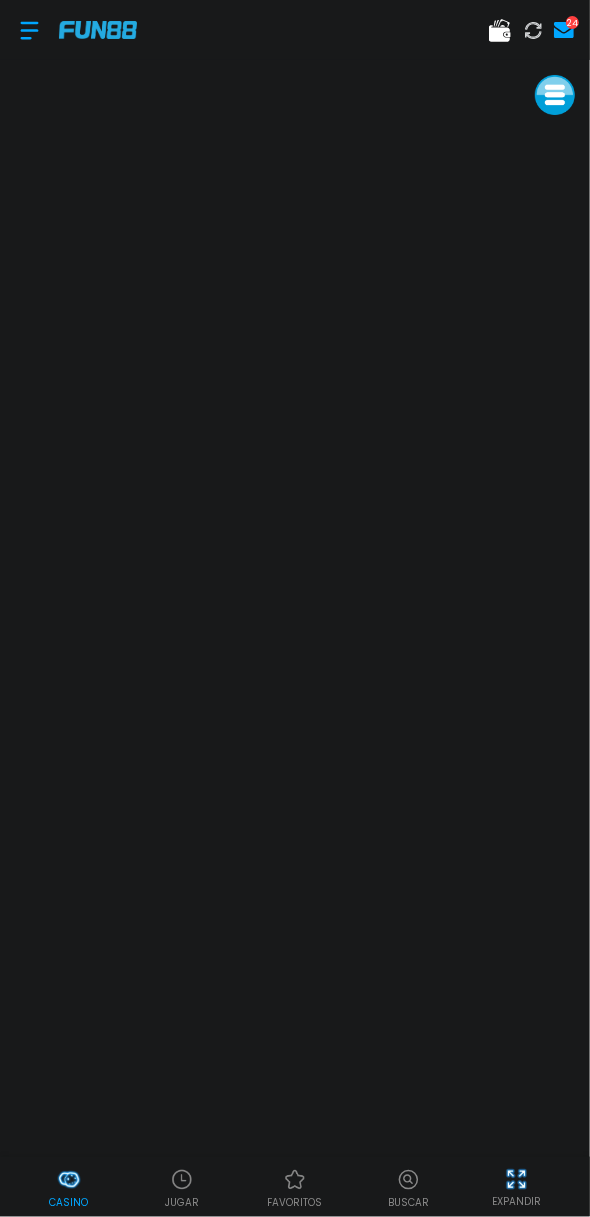 click at bounding box center (29, 30) 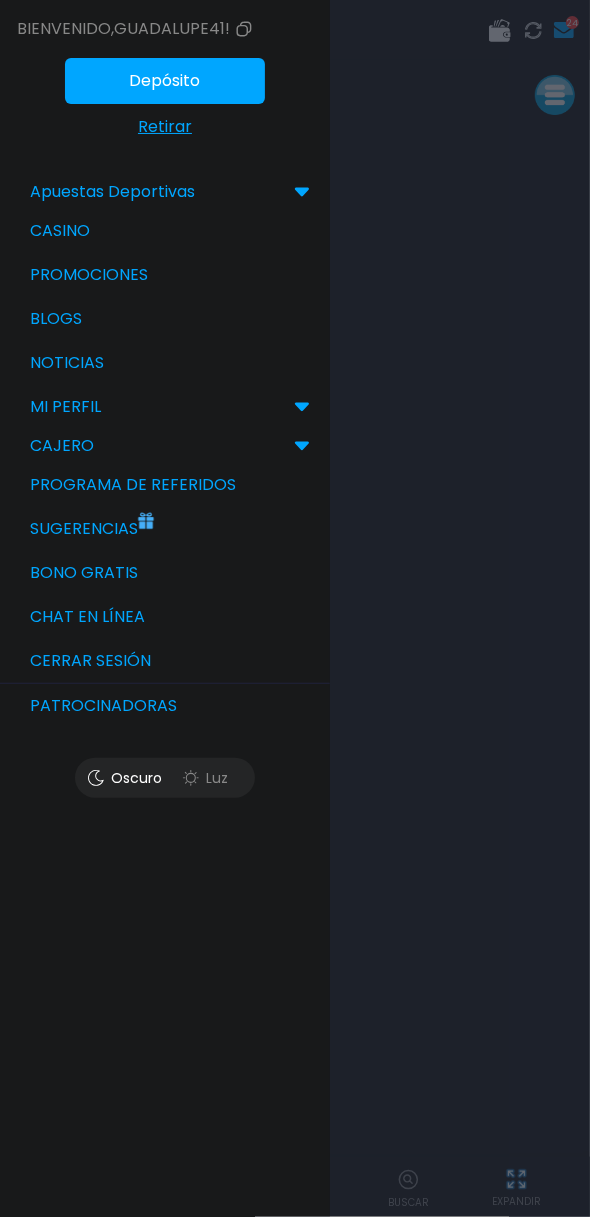 click on "Bono Gratis" at bounding box center (165, 573) 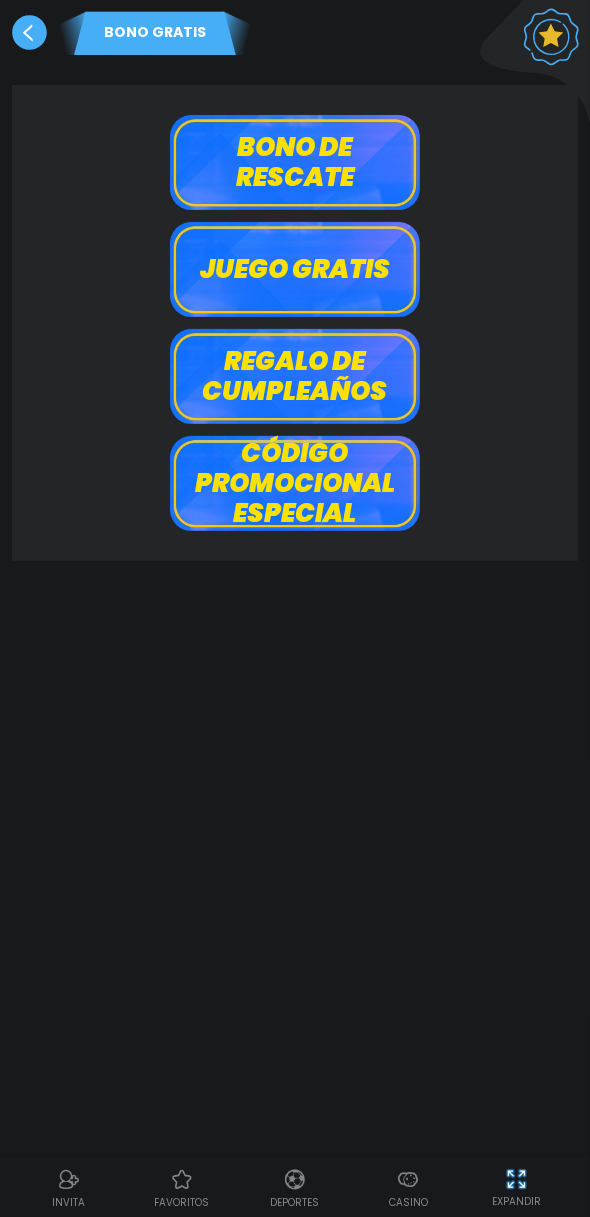 click on "Bono de rescate" at bounding box center [295, 162] 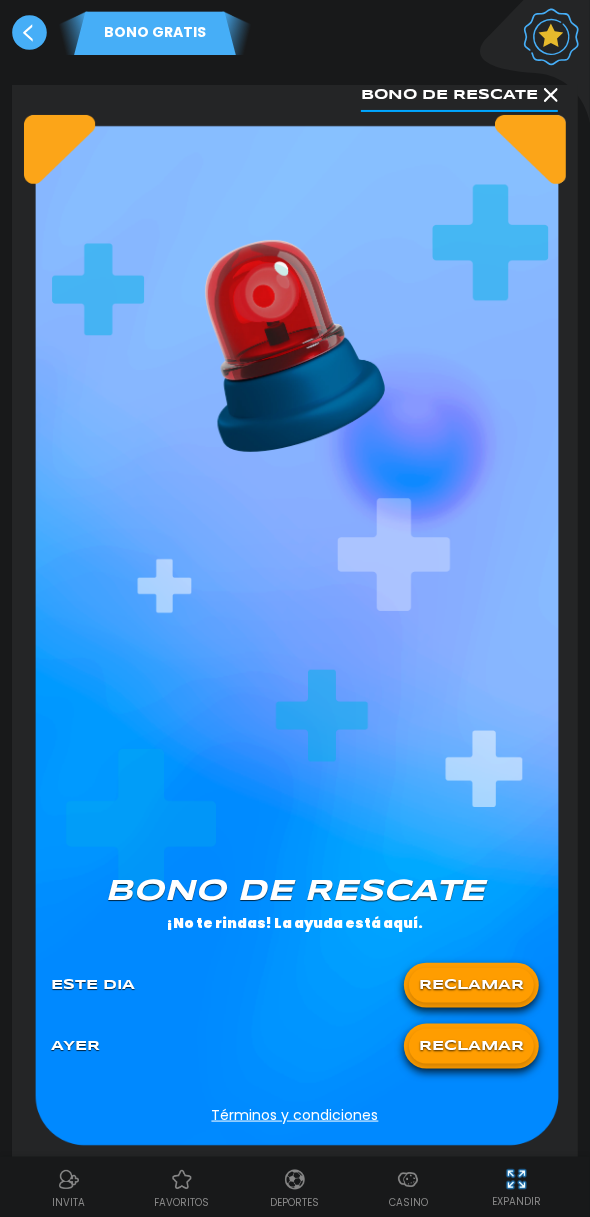 click on "RECLAMAR" at bounding box center [471, 985] 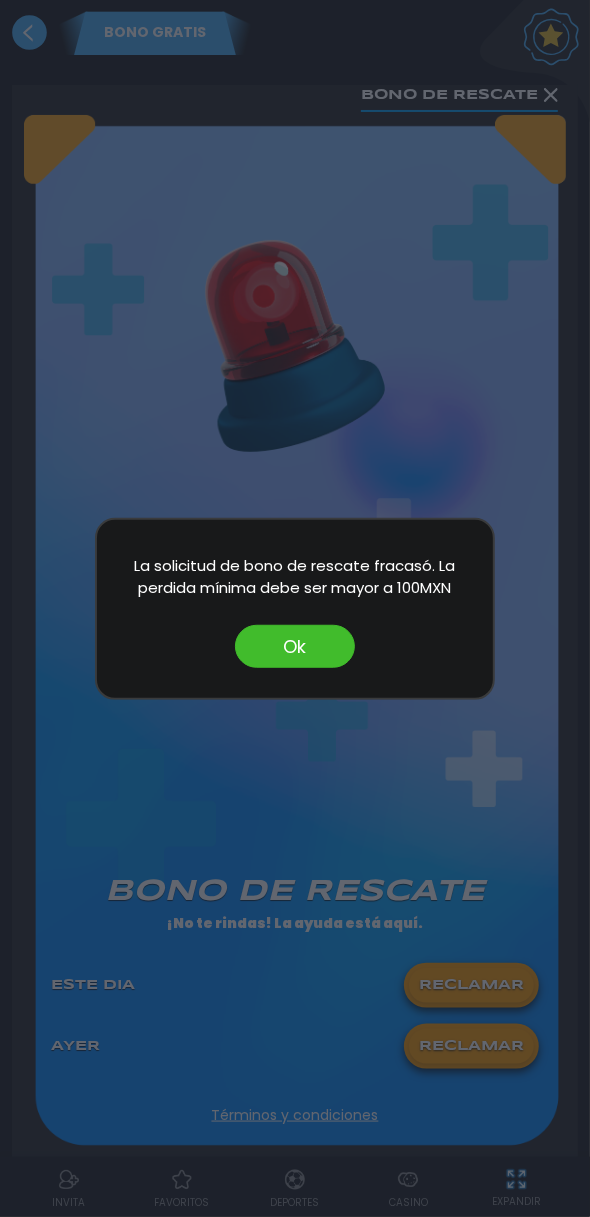 click on "Ok" at bounding box center (295, 646) 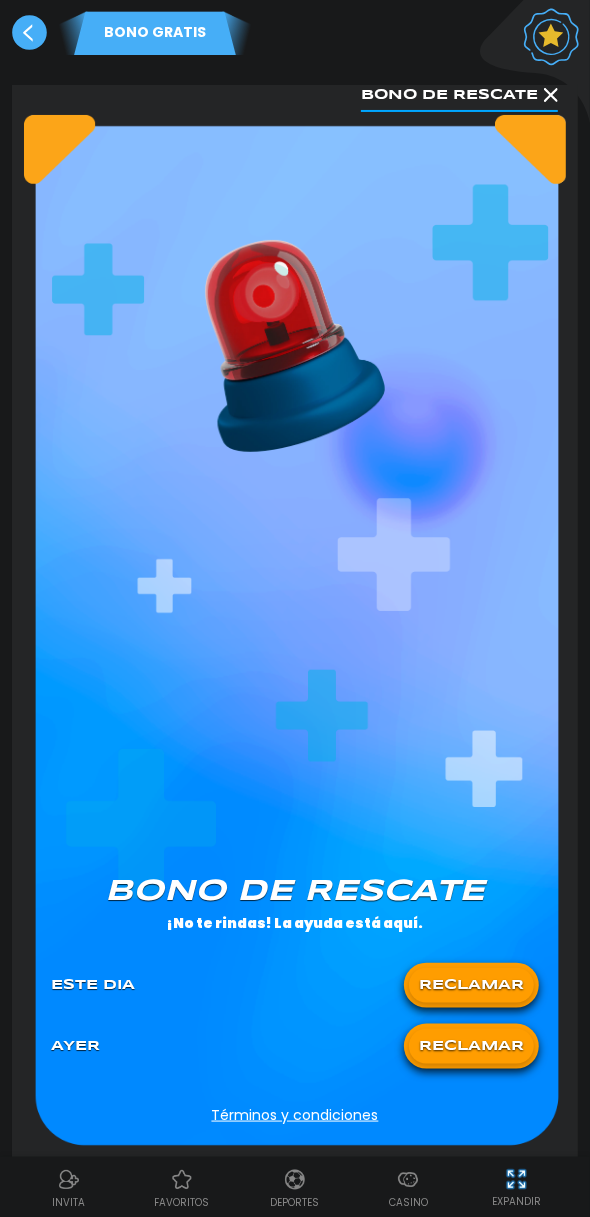 click on "Casino" at bounding box center (408, 1202) 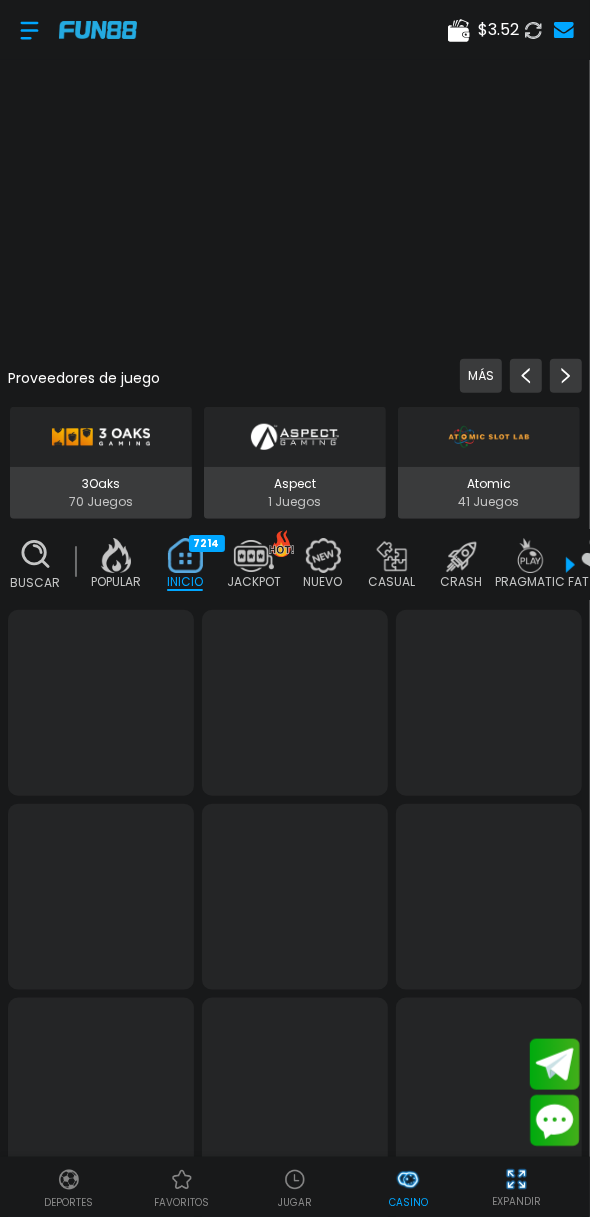 scroll, scrollTop: 0, scrollLeft: 50, axis: horizontal 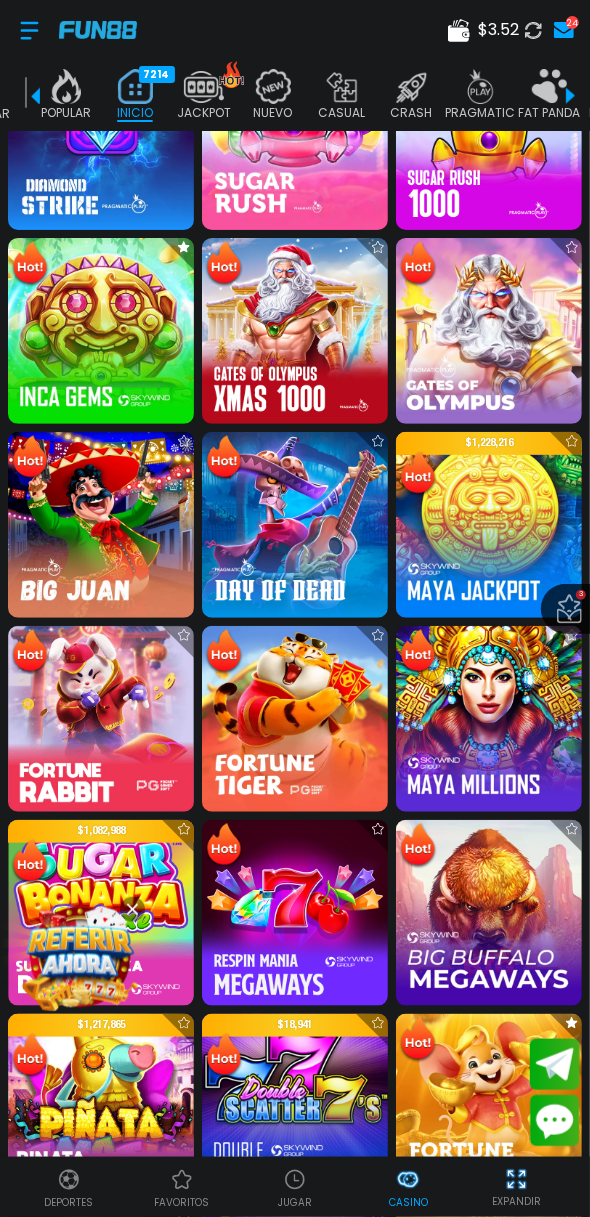 click at bounding box center [101, 331] 